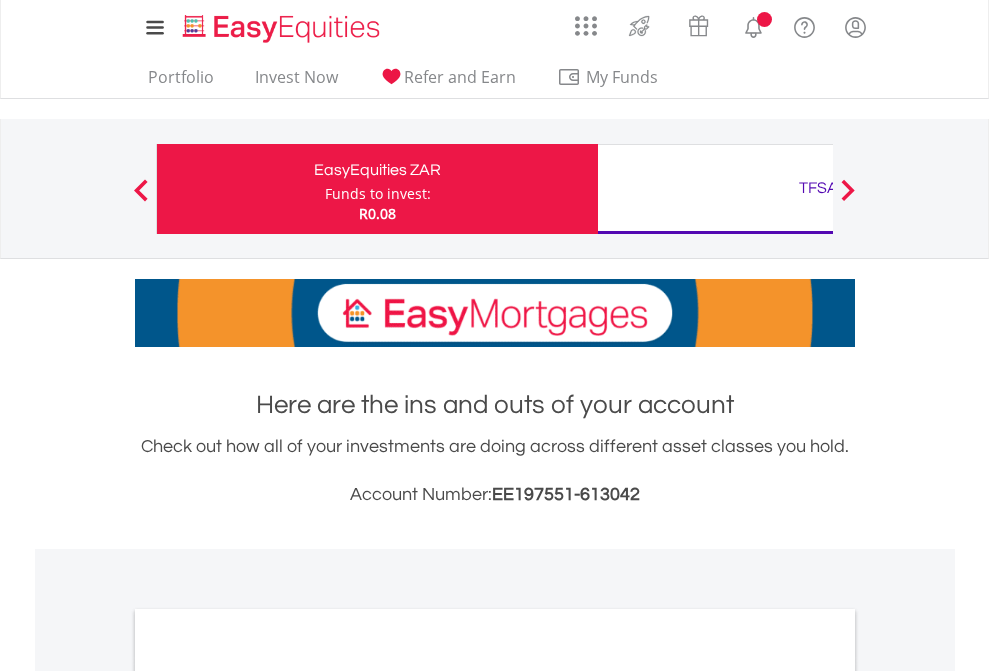 scroll, scrollTop: 0, scrollLeft: 0, axis: both 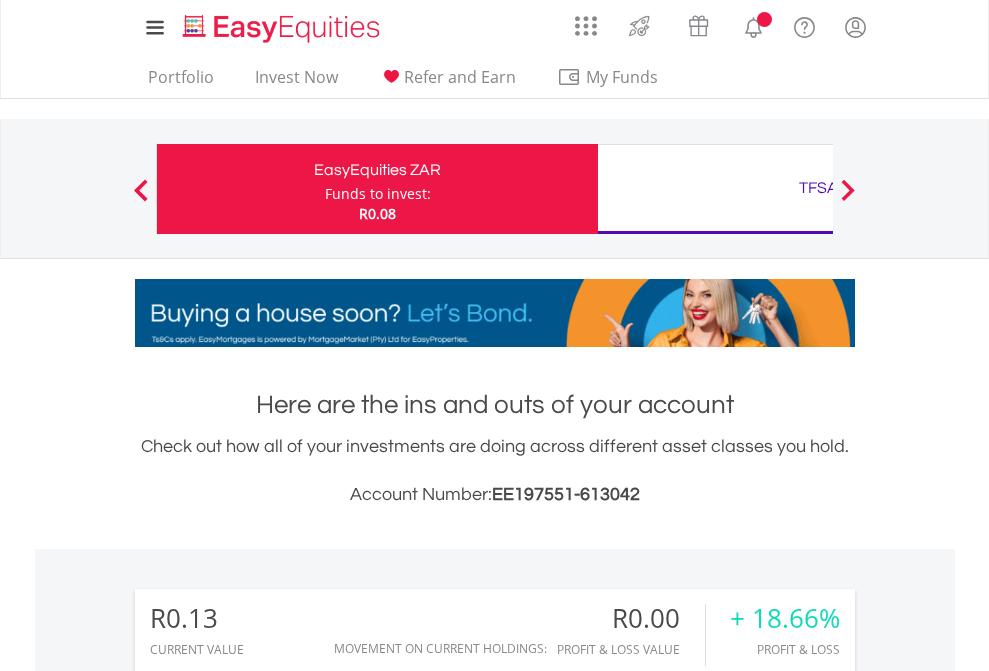 click on "Funds to invest:" at bounding box center [378, 194] 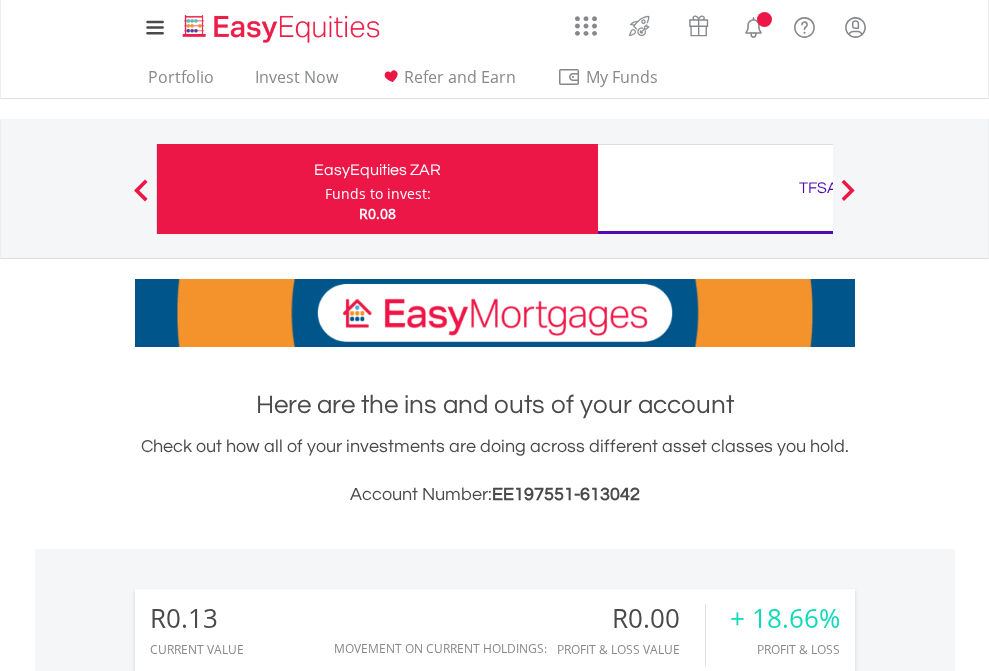 scroll, scrollTop: 0, scrollLeft: 0, axis: both 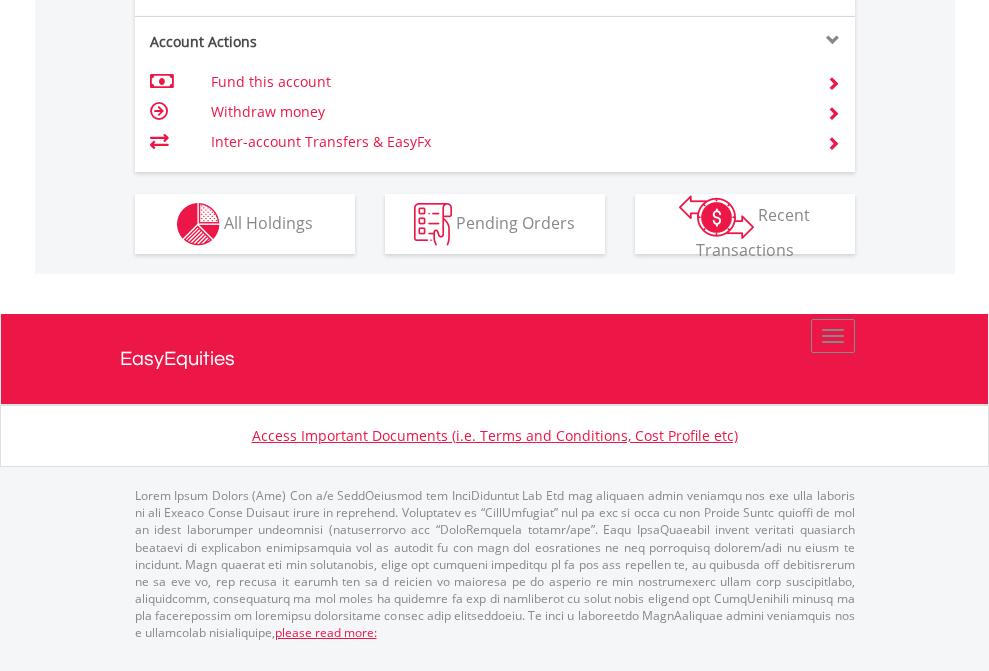 click on "Investment types" at bounding box center (706, -337) 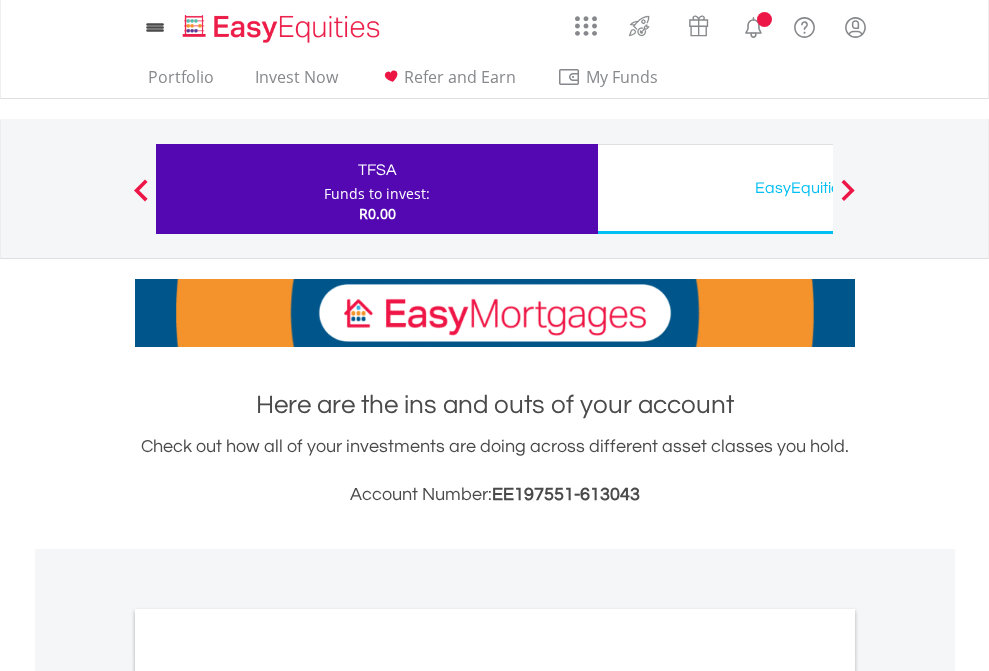 scroll, scrollTop: 0, scrollLeft: 0, axis: both 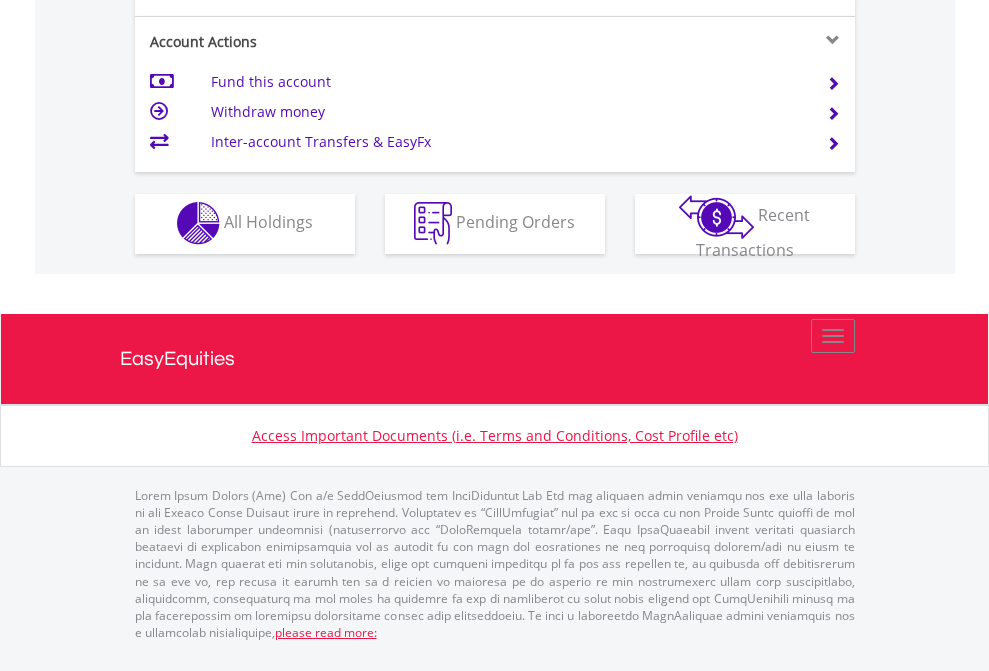 click on "Investment types" at bounding box center (706, -353) 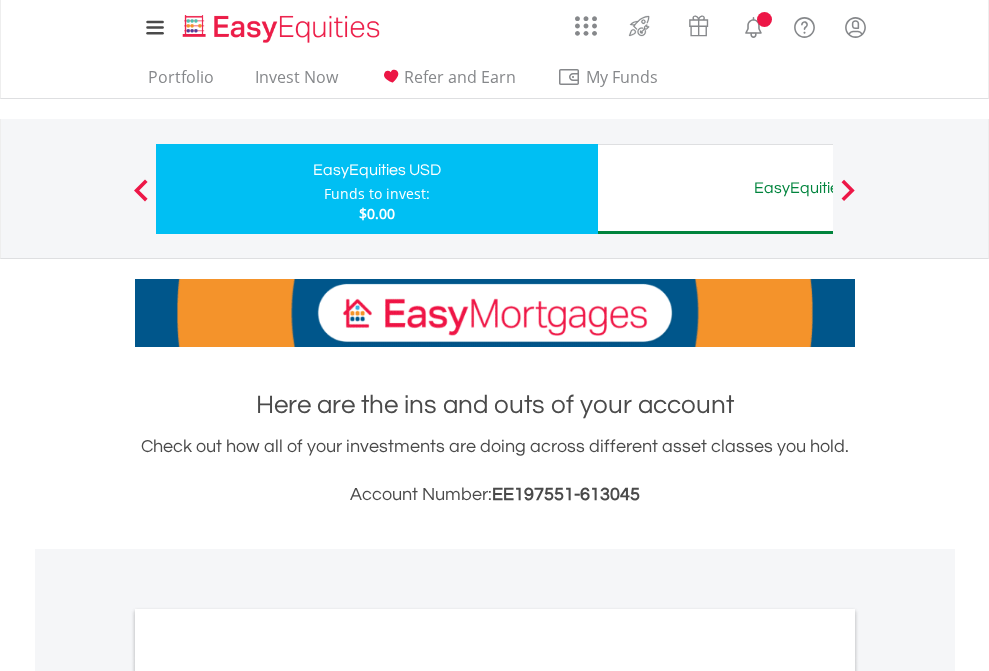 scroll, scrollTop: 0, scrollLeft: 0, axis: both 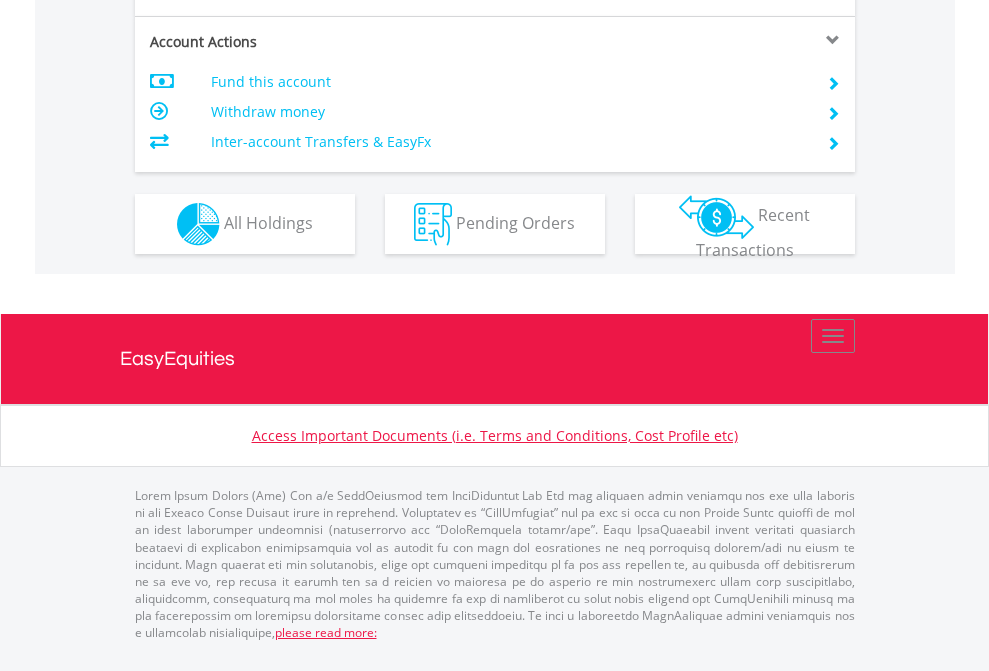 click on "Investment types" at bounding box center (706, -337) 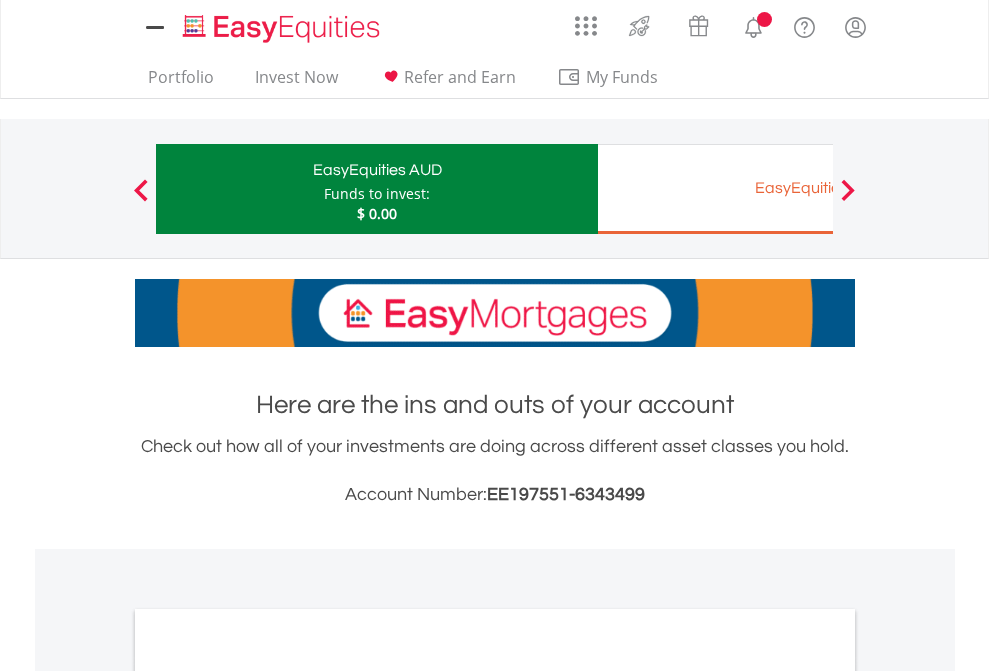 scroll, scrollTop: 0, scrollLeft: 0, axis: both 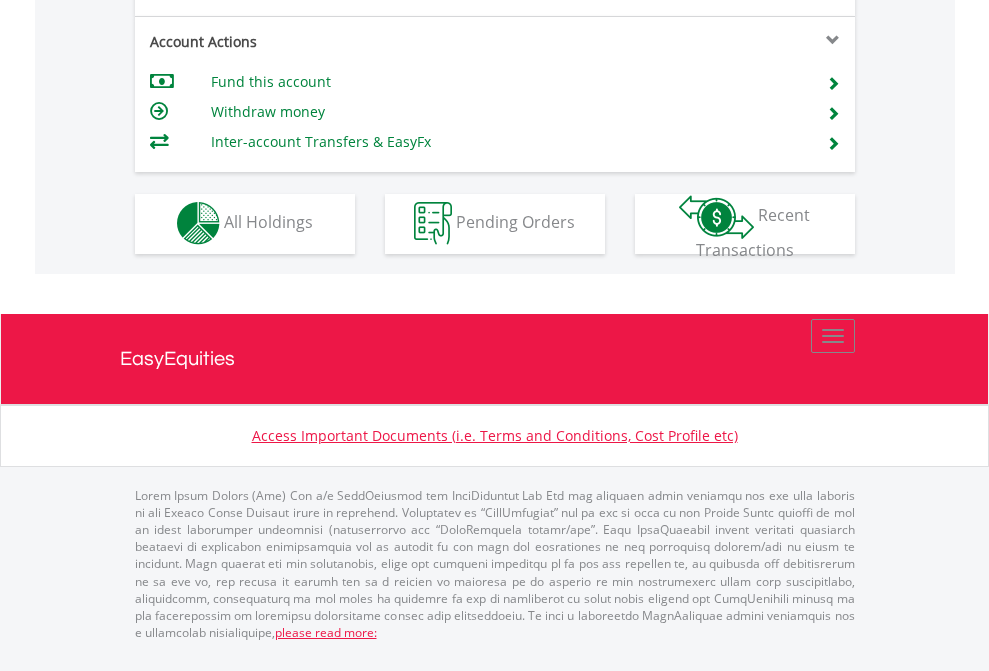 click on "Investment types" at bounding box center (706, -353) 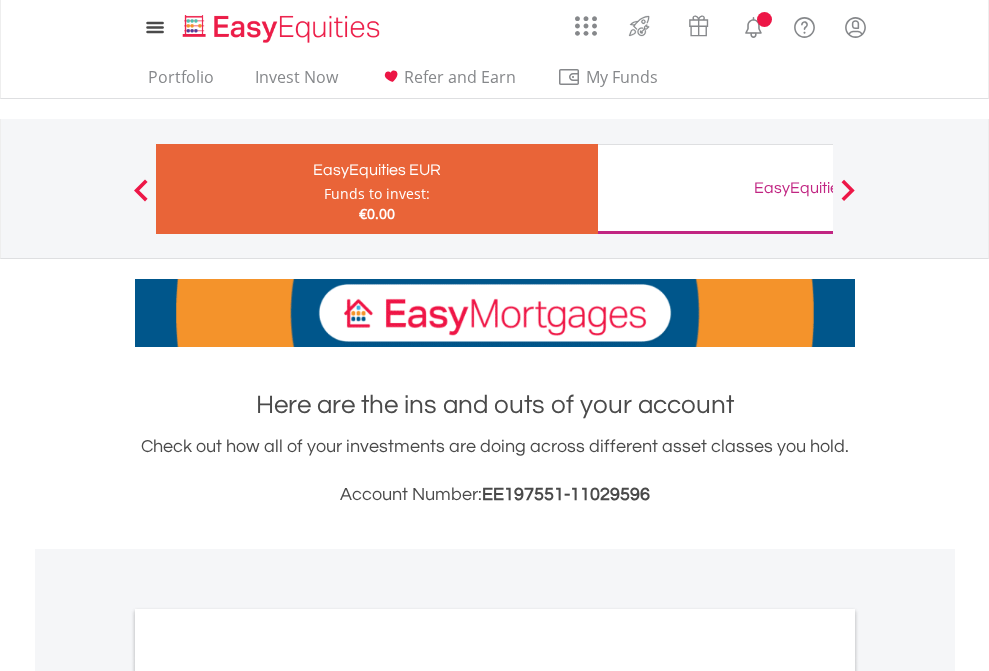 scroll, scrollTop: 0, scrollLeft: 0, axis: both 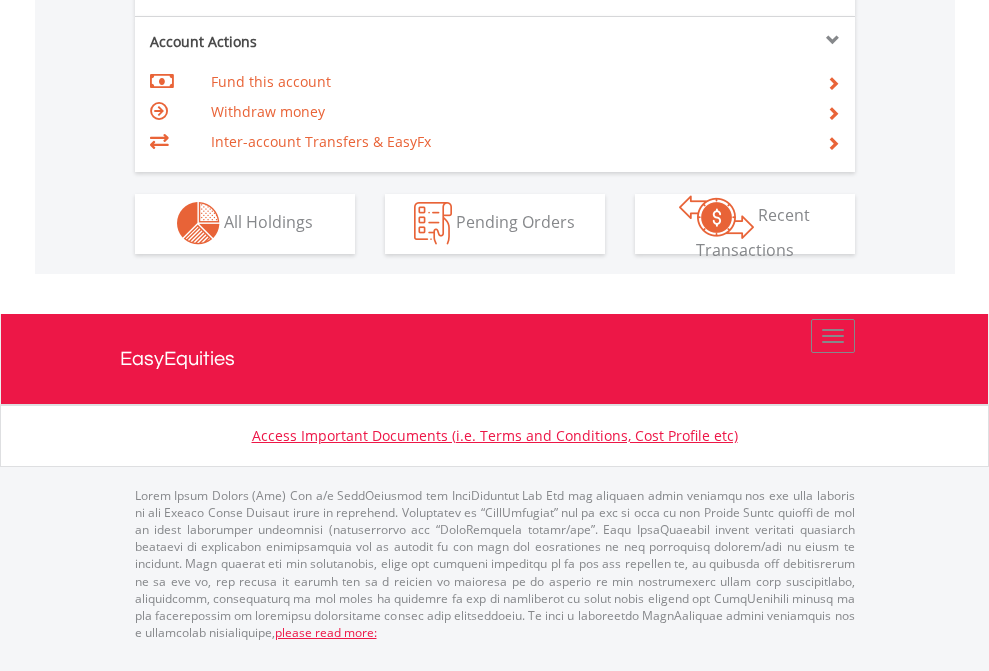 click on "Investment types" at bounding box center [706, -353] 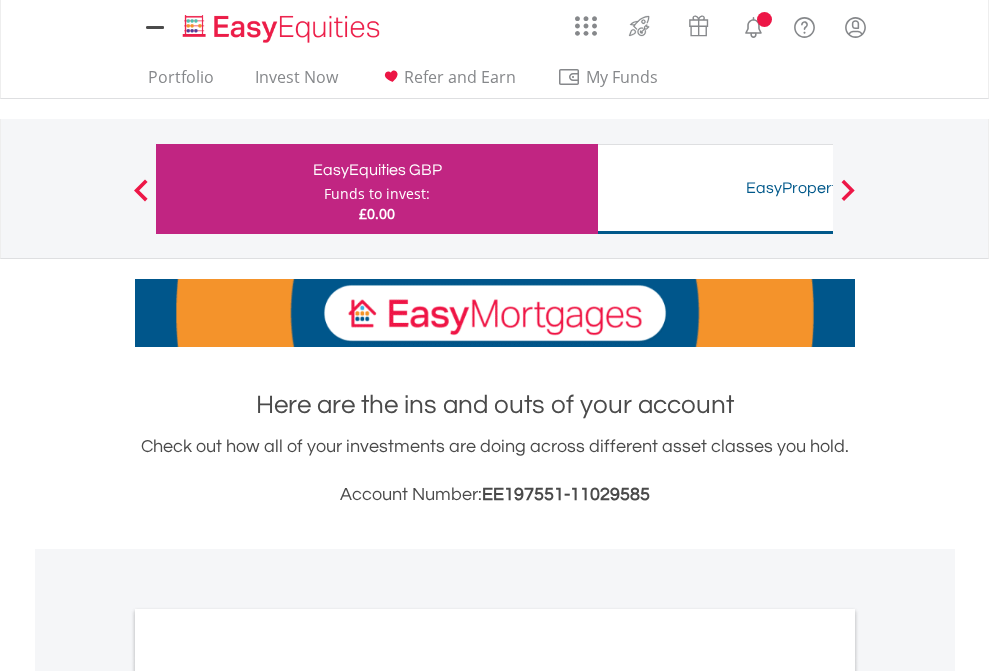 scroll, scrollTop: 0, scrollLeft: 0, axis: both 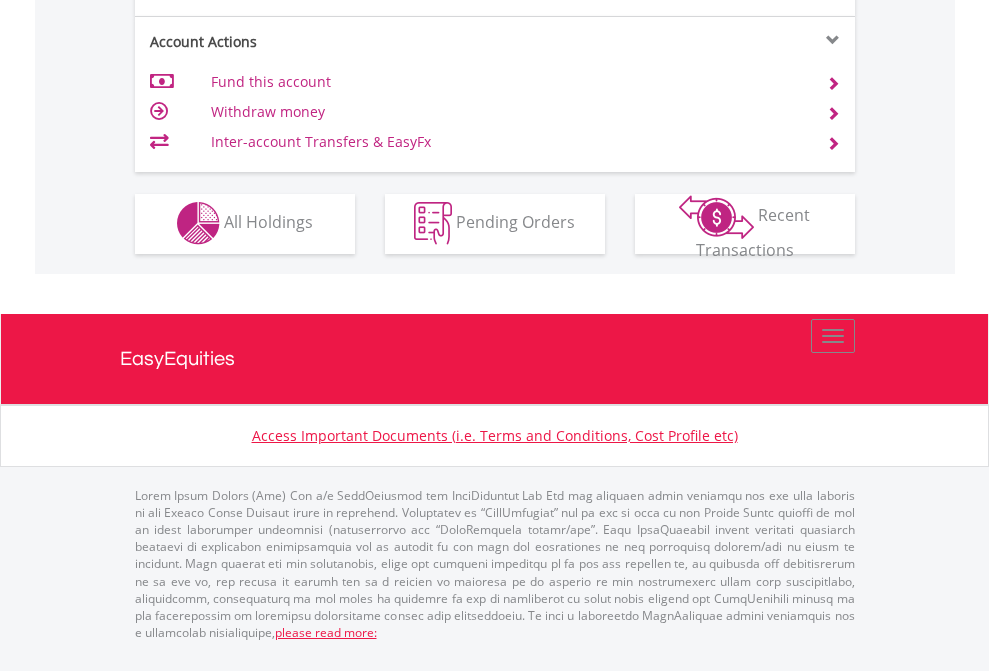 click on "Investment types" at bounding box center [706, -353] 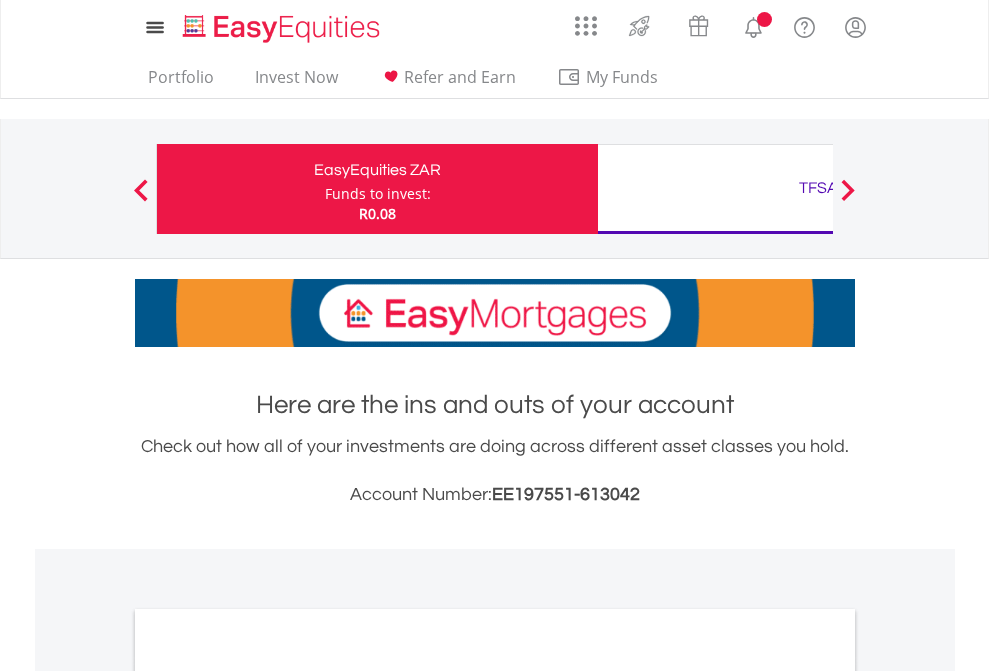 scroll, scrollTop: 1202, scrollLeft: 0, axis: vertical 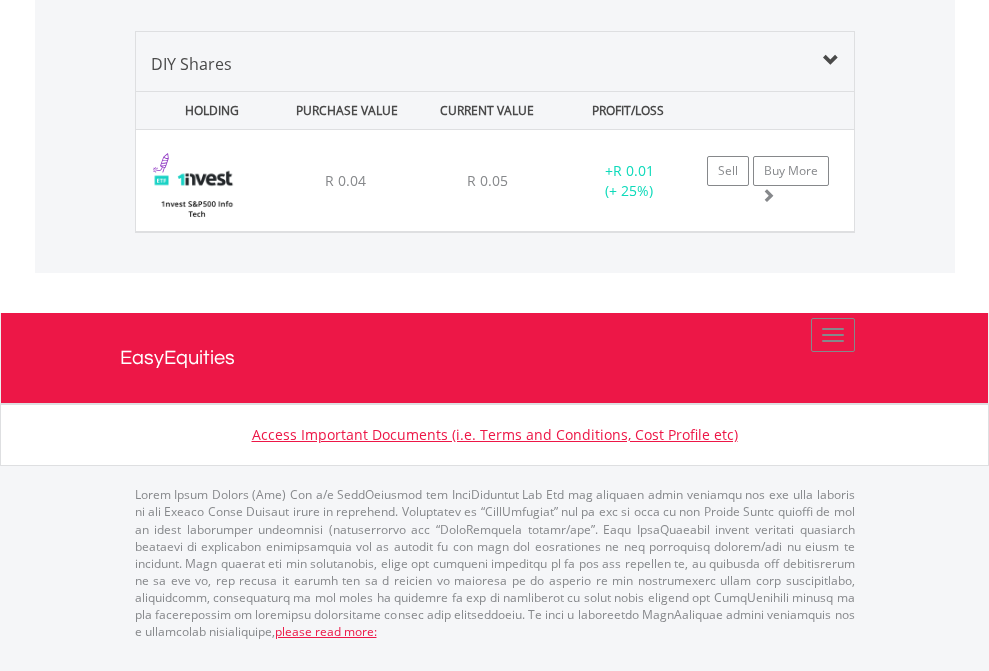 click on "TFSA" at bounding box center (818, -1419) 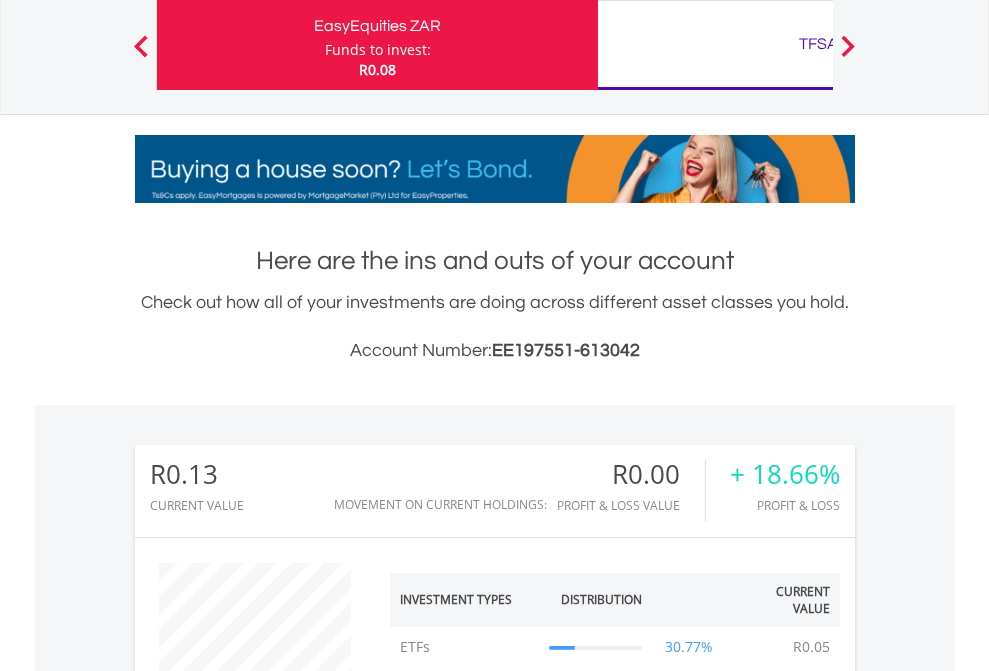 scroll, scrollTop: 999808, scrollLeft: 999687, axis: both 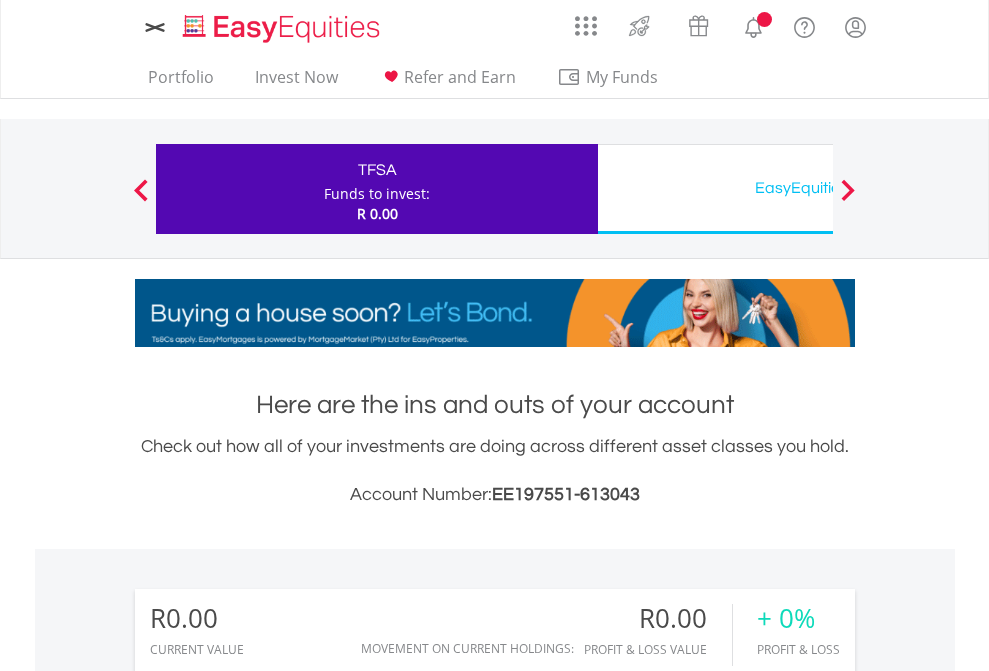 click on "All Holdings" at bounding box center (268, 1442) 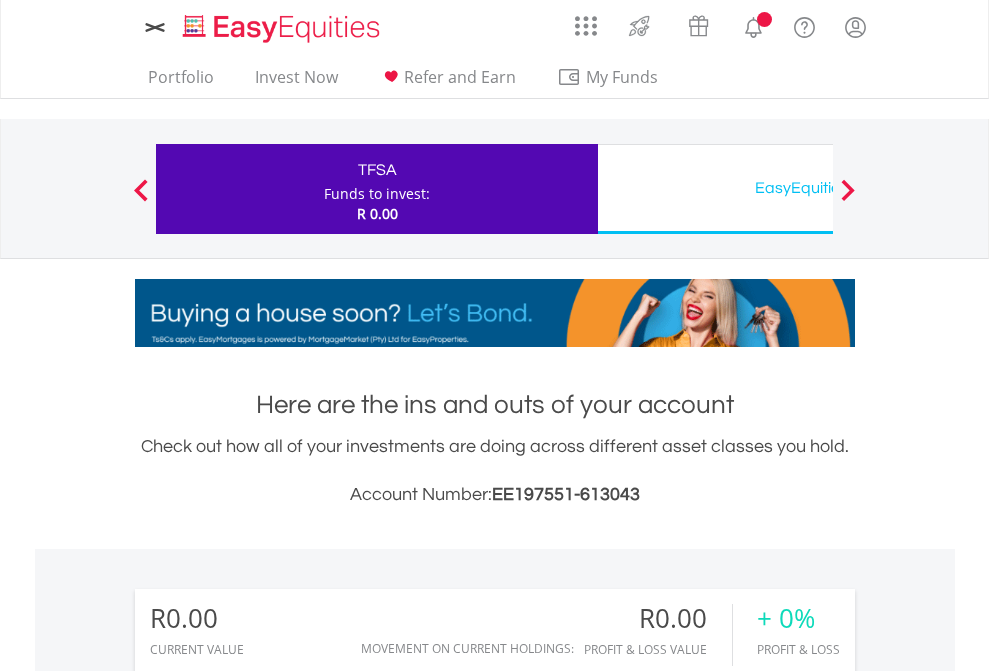 scroll, scrollTop: 999808, scrollLeft: 999687, axis: both 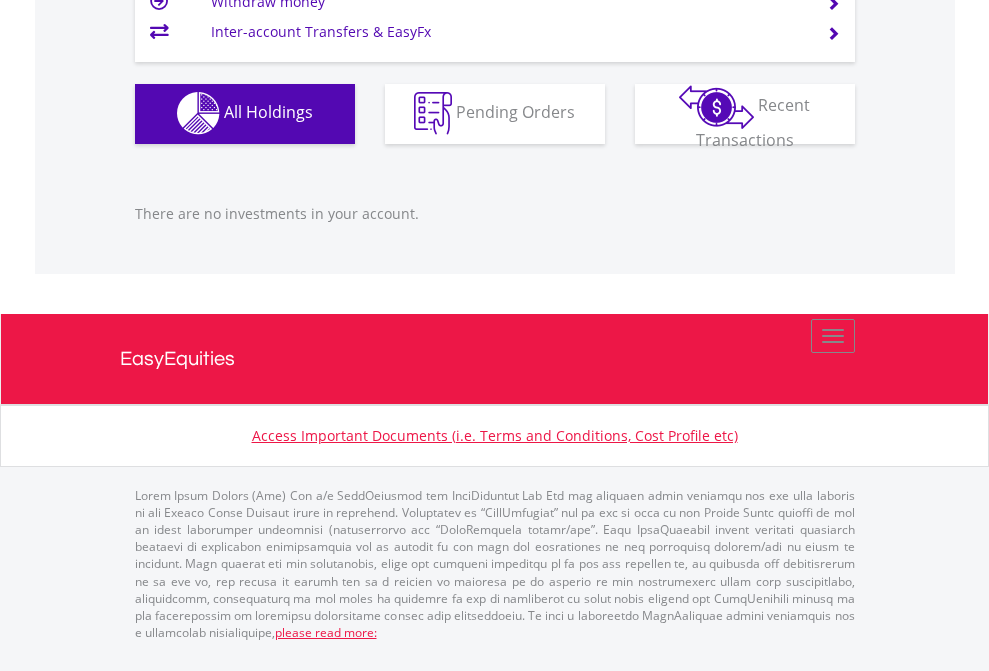 click on "EasyEquities USD" at bounding box center (818, -1142) 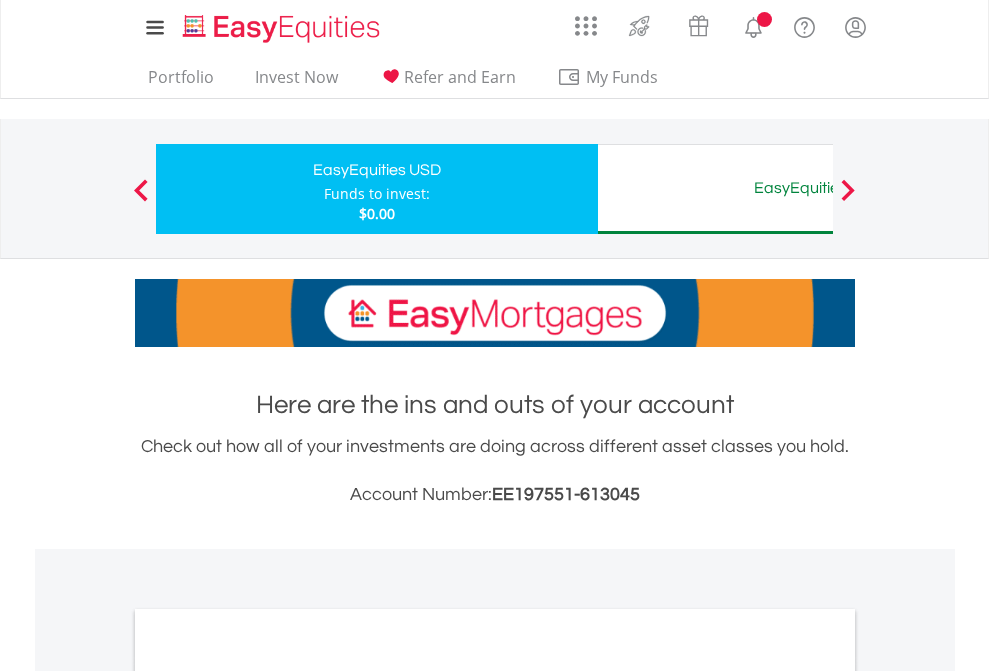 scroll, scrollTop: 0, scrollLeft: 0, axis: both 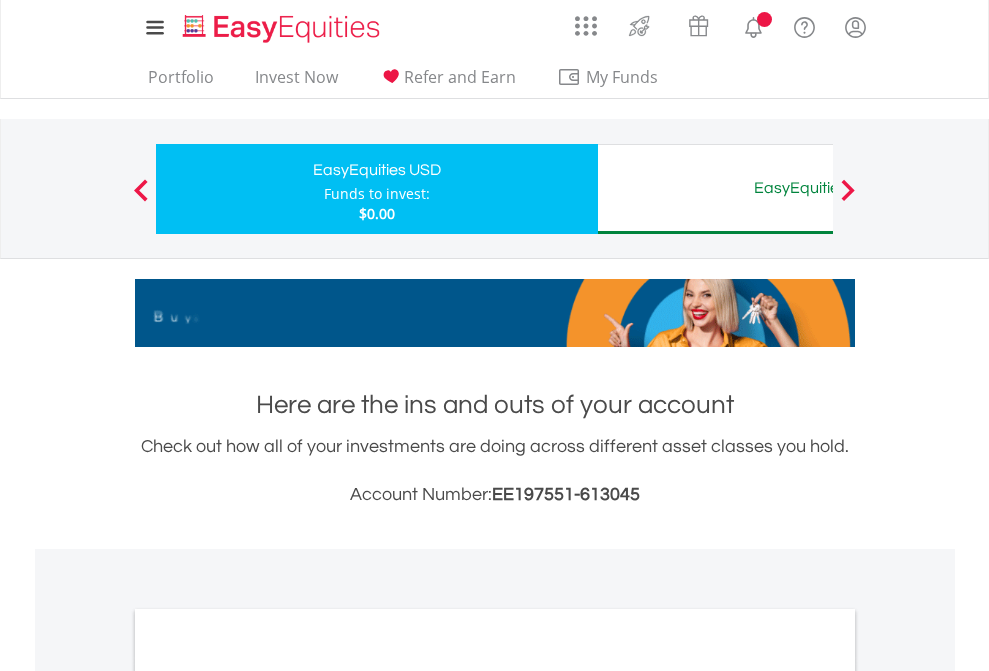 click on "All Holdings" at bounding box center [268, 1096] 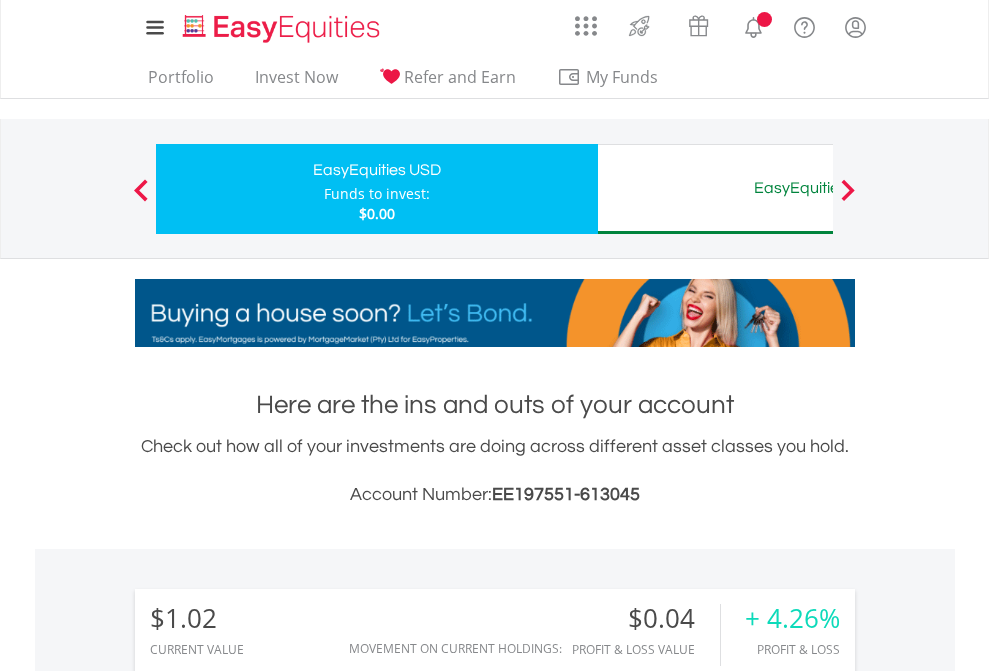 scroll, scrollTop: 1493, scrollLeft: 0, axis: vertical 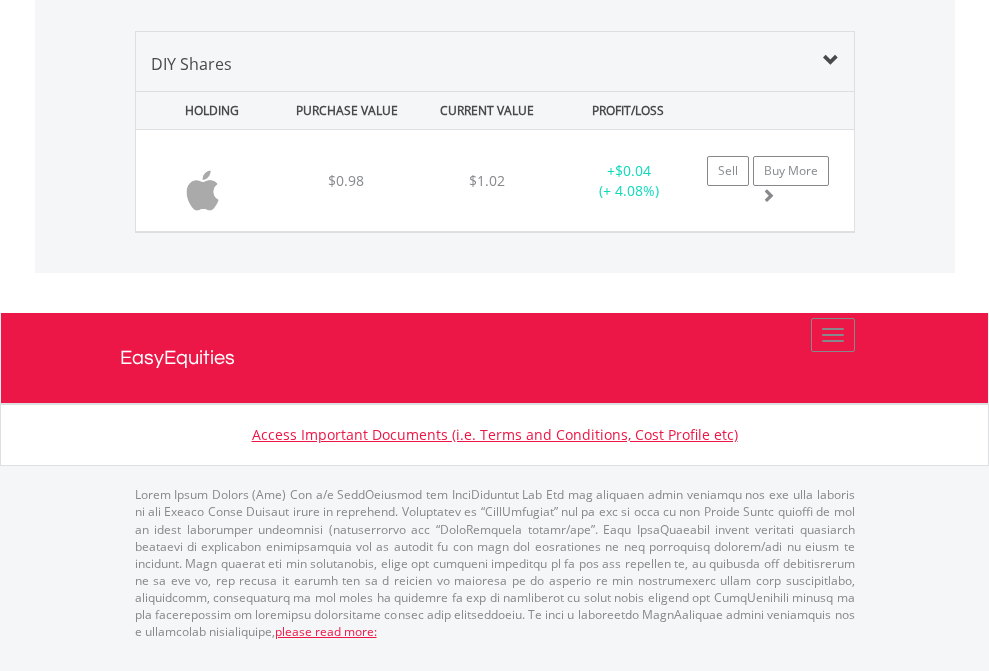 click on "EasyEquities AUD" at bounding box center [818, -1339] 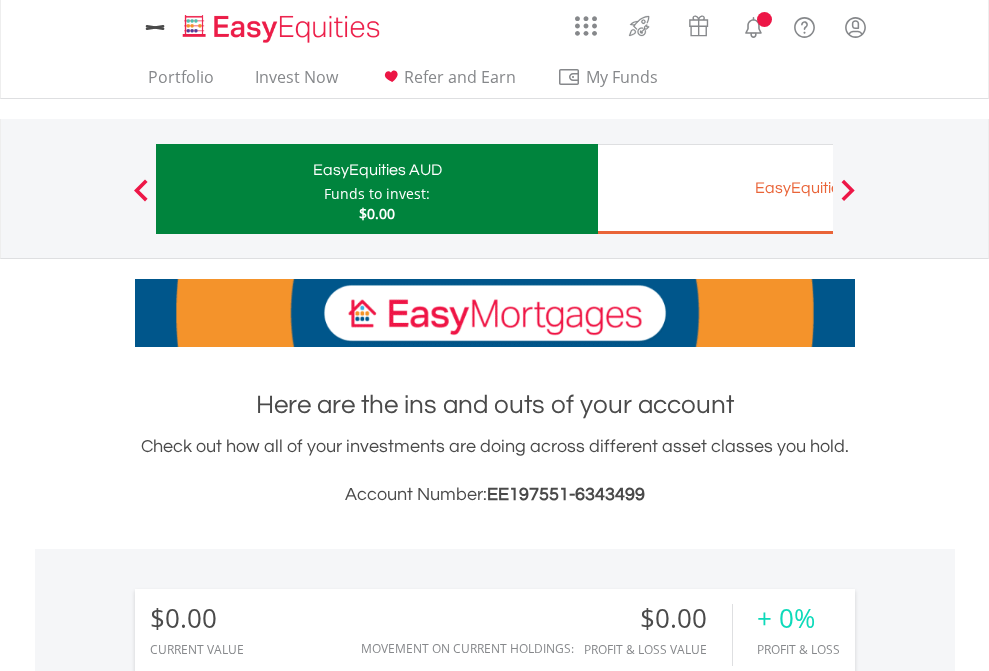scroll, scrollTop: 0, scrollLeft: 0, axis: both 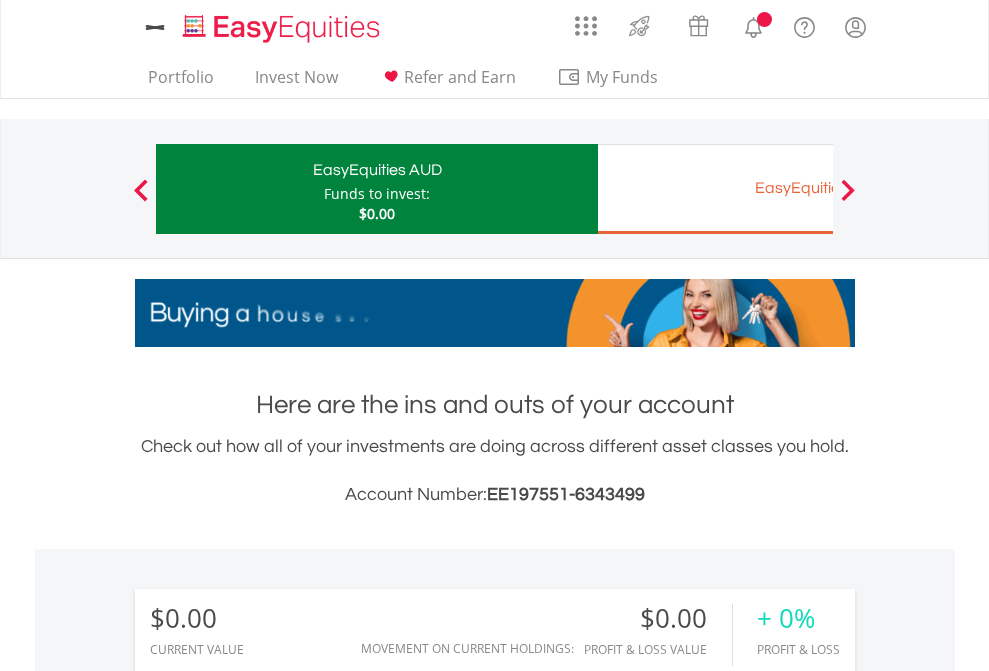 click on "All Holdings" at bounding box center [268, 1442] 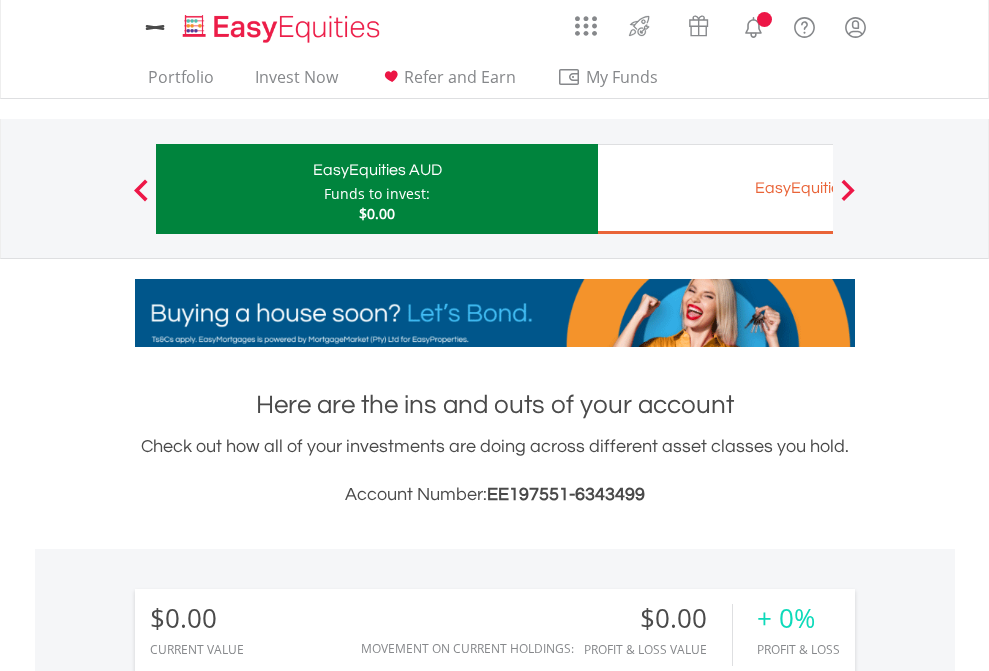 scroll, scrollTop: 999808, scrollLeft: 999687, axis: both 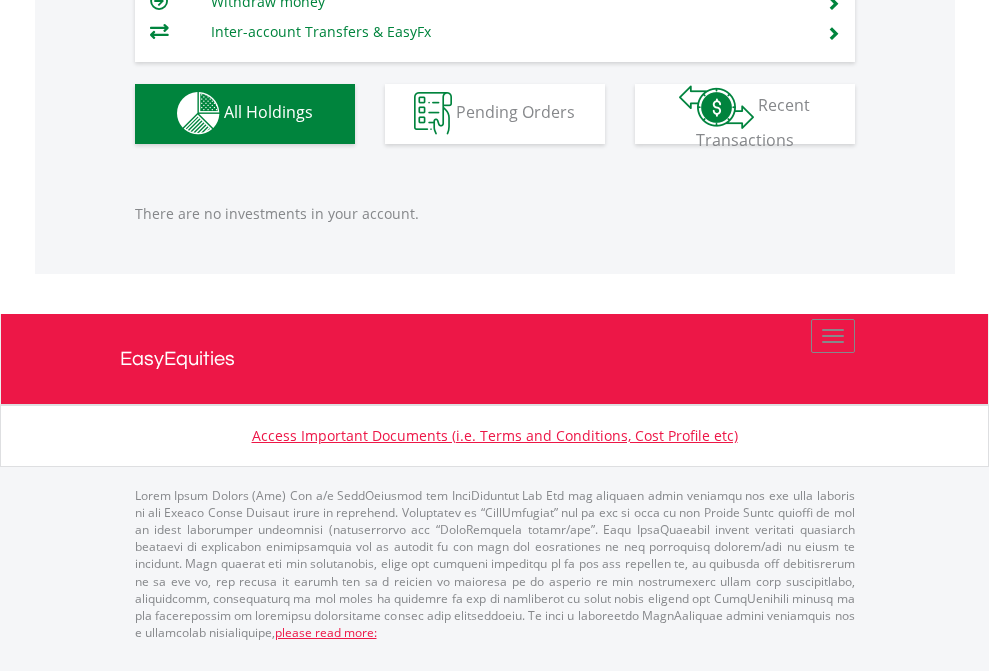click on "EasyEquities EUR" at bounding box center (818, -1142) 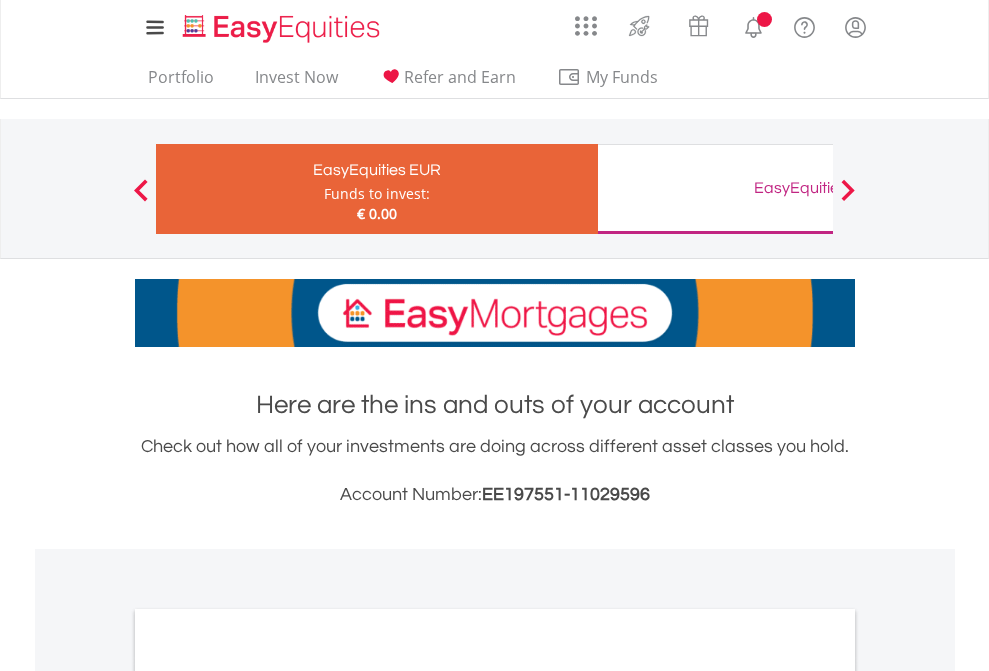 scroll, scrollTop: 0, scrollLeft: 0, axis: both 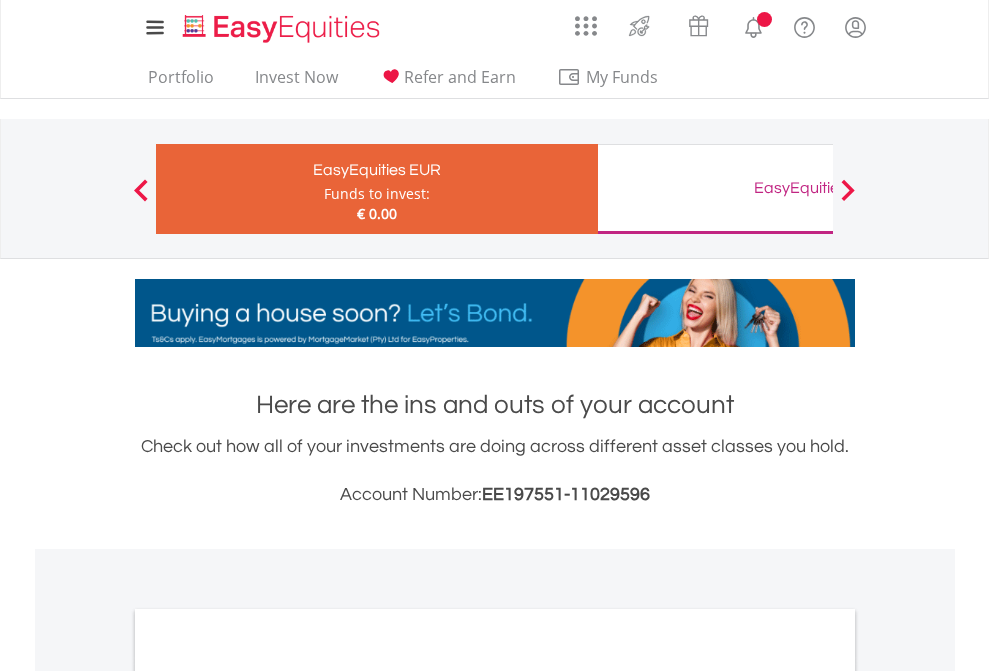 click on "All Holdings" at bounding box center (268, 1096) 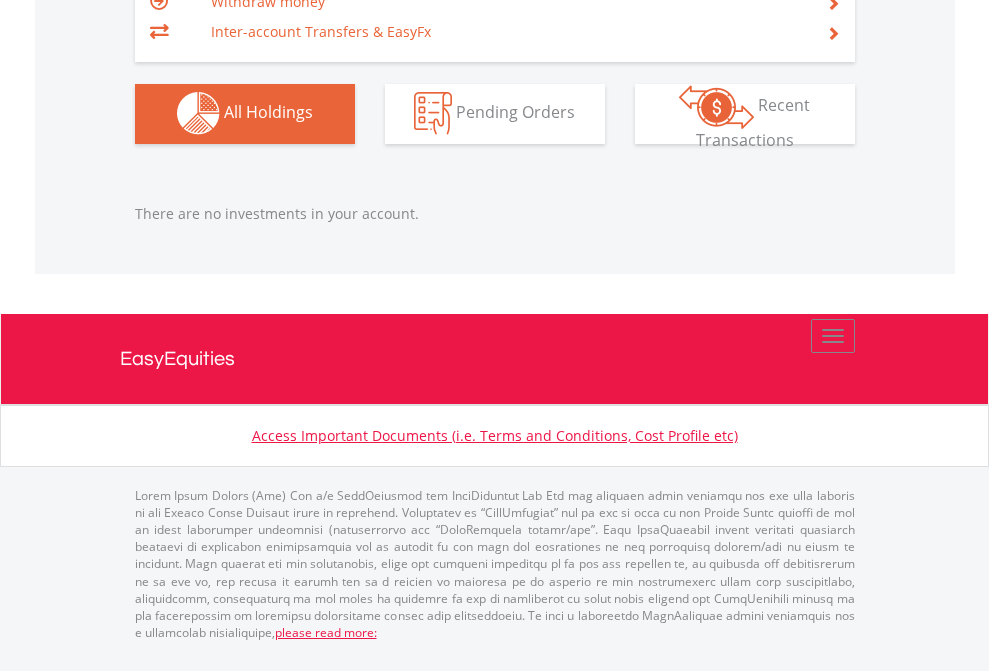 scroll, scrollTop: 1980, scrollLeft: 0, axis: vertical 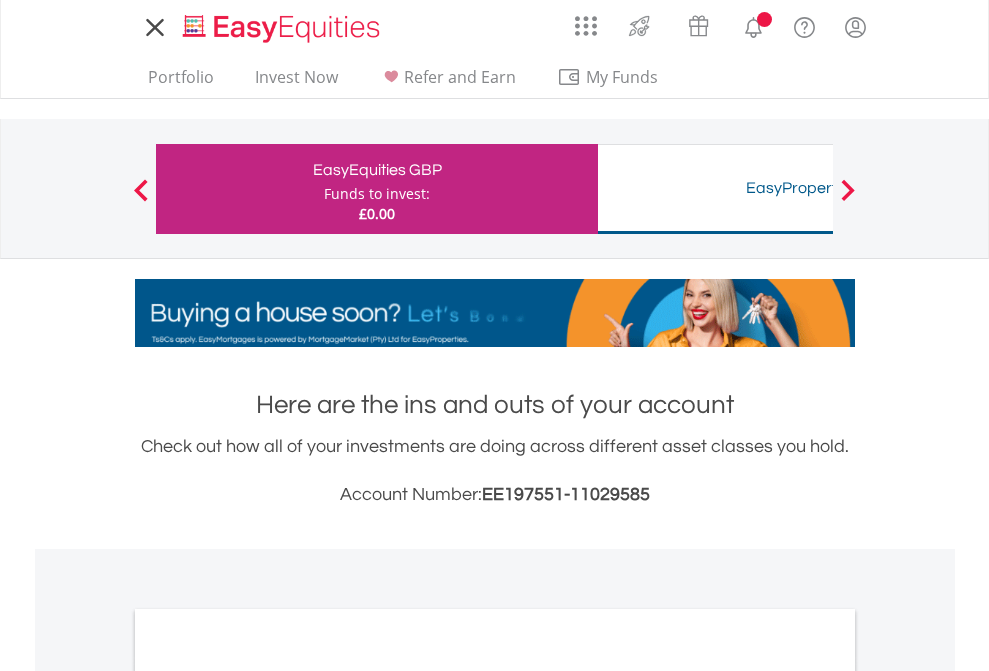 click on "All Holdings" at bounding box center (268, 1096) 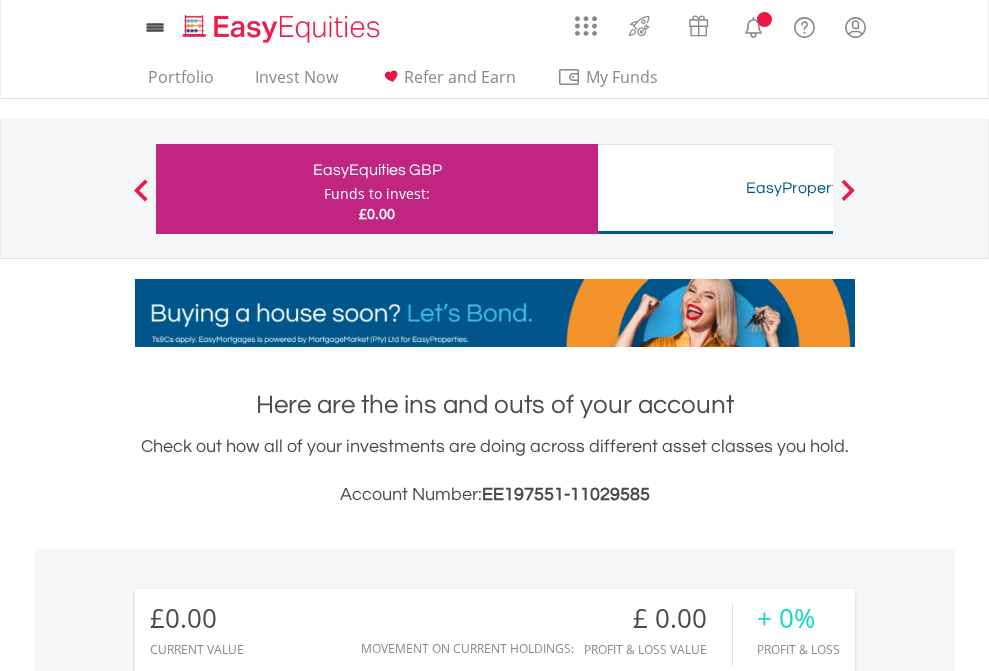 scroll, scrollTop: 1486, scrollLeft: 0, axis: vertical 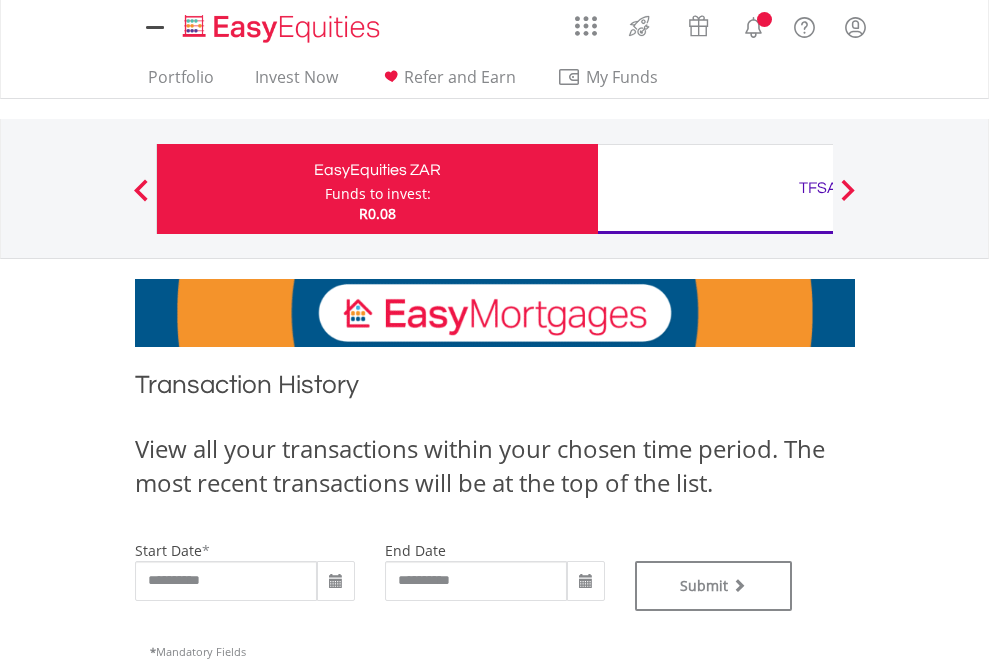 type on "**********" 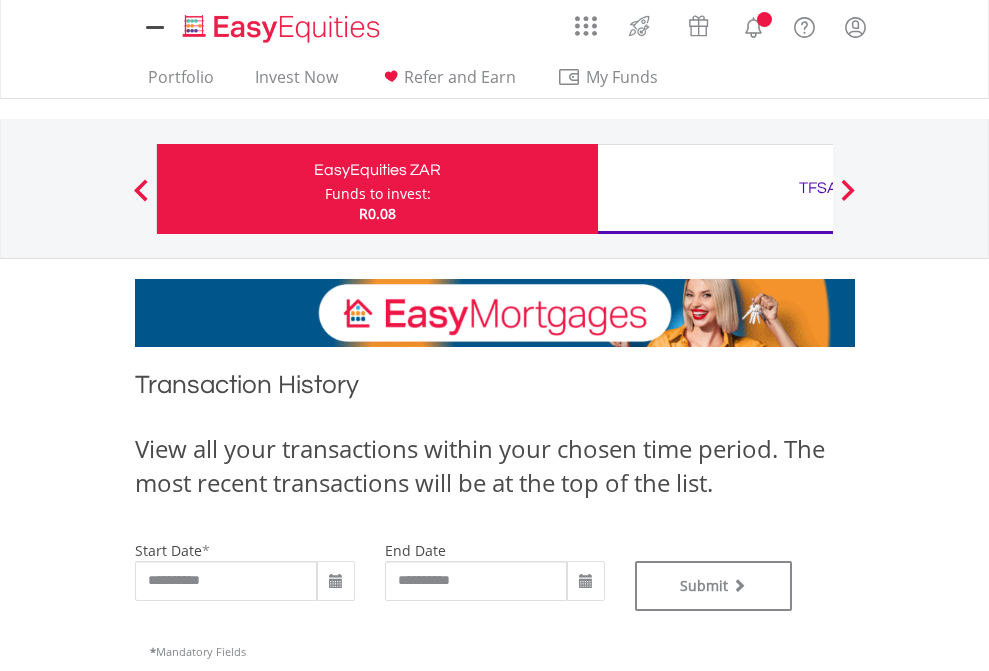 type on "**********" 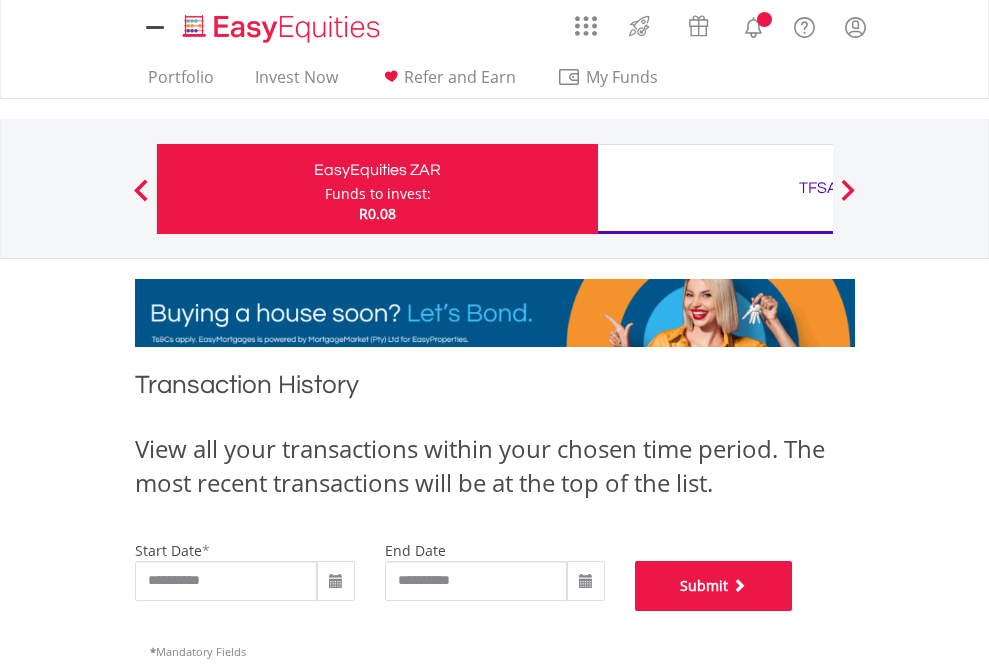 click on "Submit" at bounding box center (714, 586) 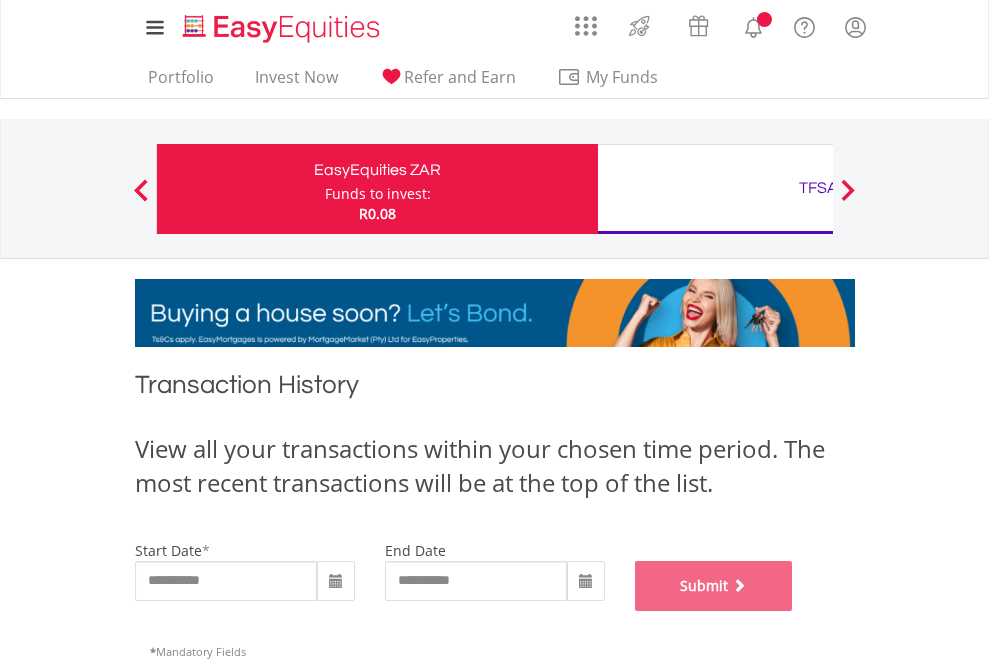 scroll, scrollTop: 811, scrollLeft: 0, axis: vertical 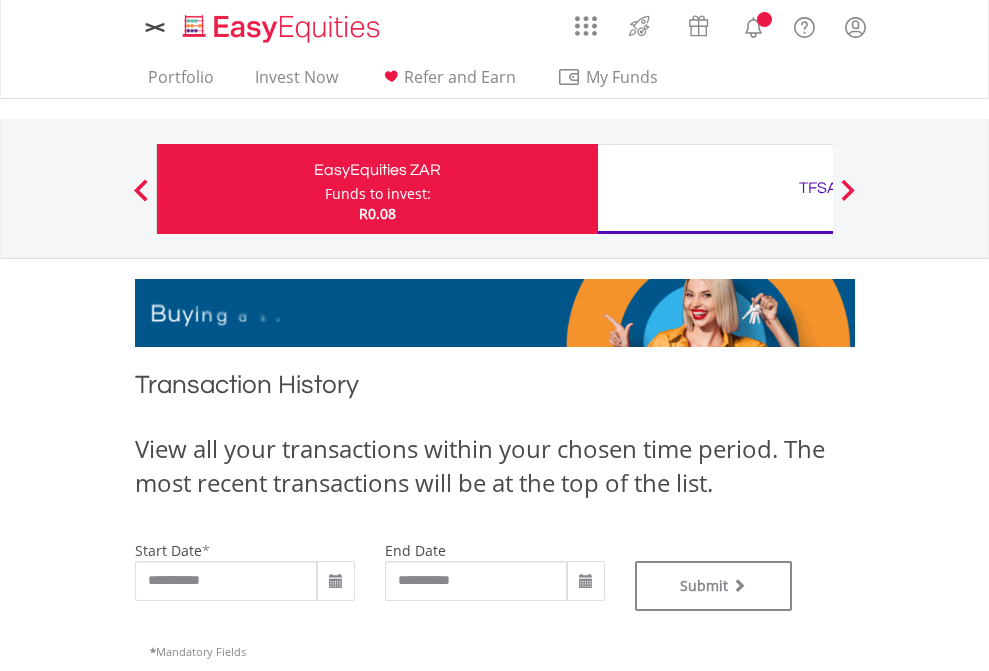 click on "TFSA" at bounding box center [818, 188] 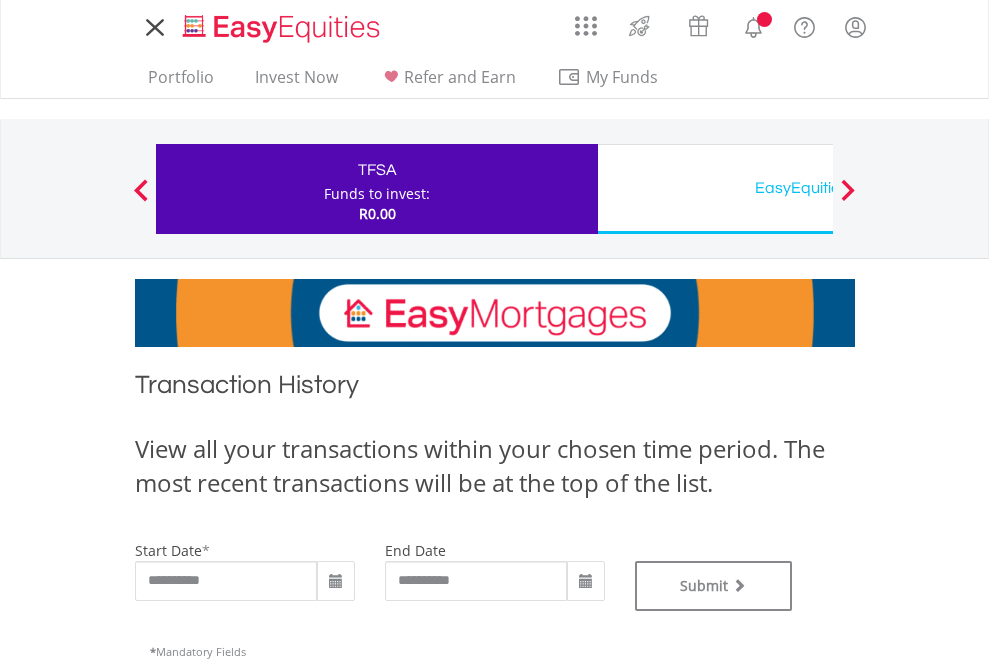 scroll, scrollTop: 0, scrollLeft: 0, axis: both 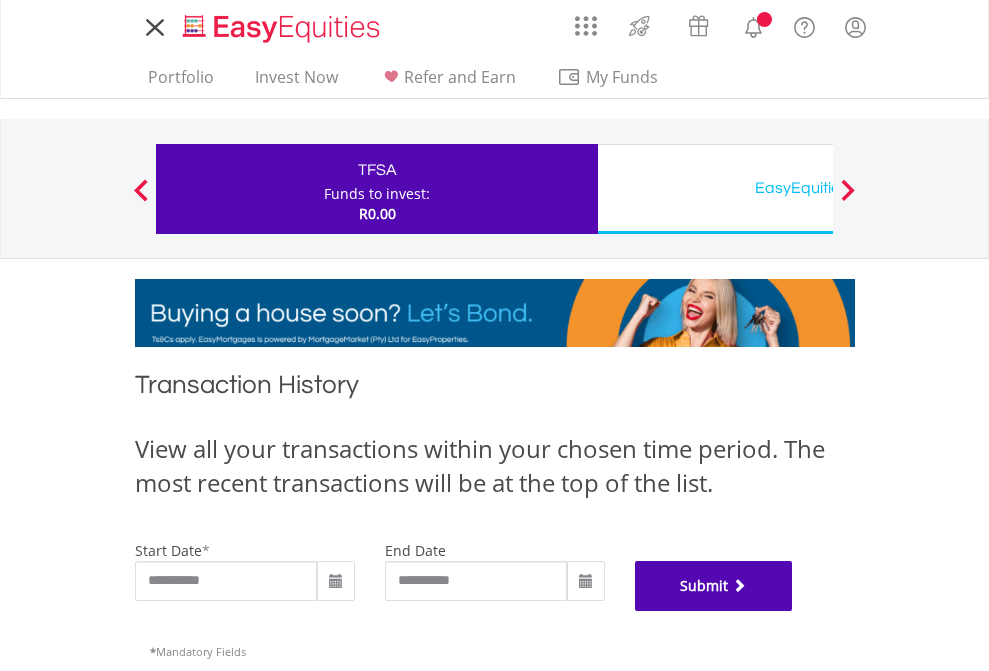 click on "Submit" at bounding box center (714, 586) 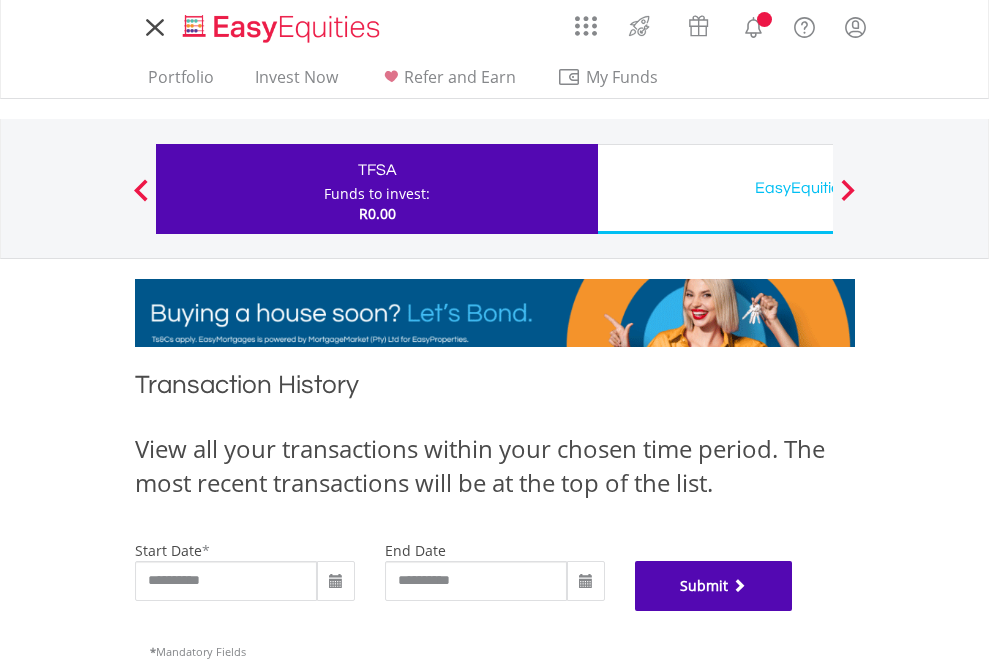 scroll, scrollTop: 811, scrollLeft: 0, axis: vertical 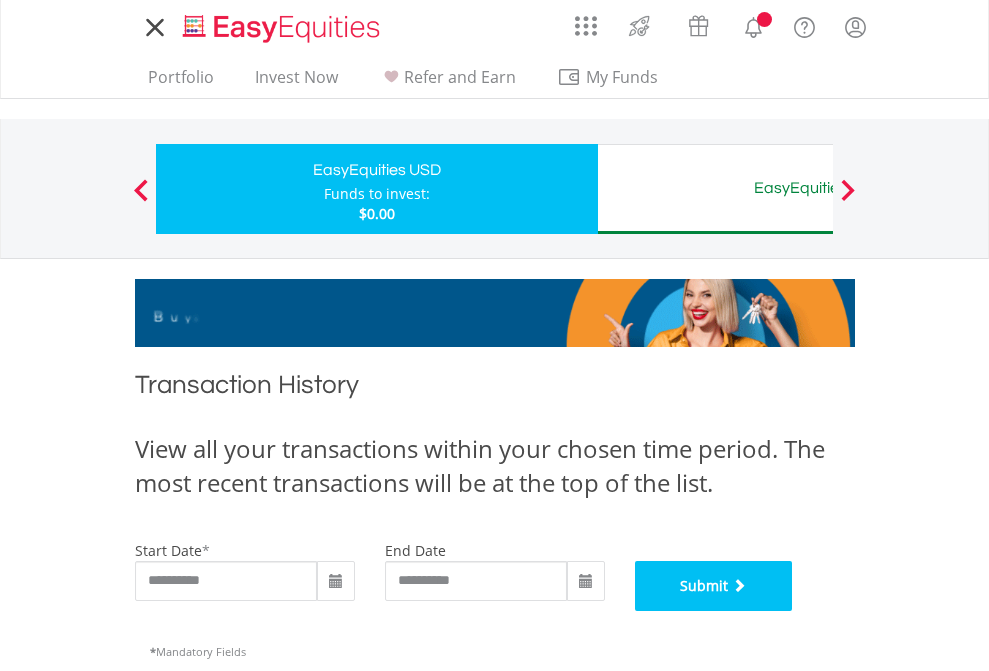 click on "Submit" at bounding box center (714, 586) 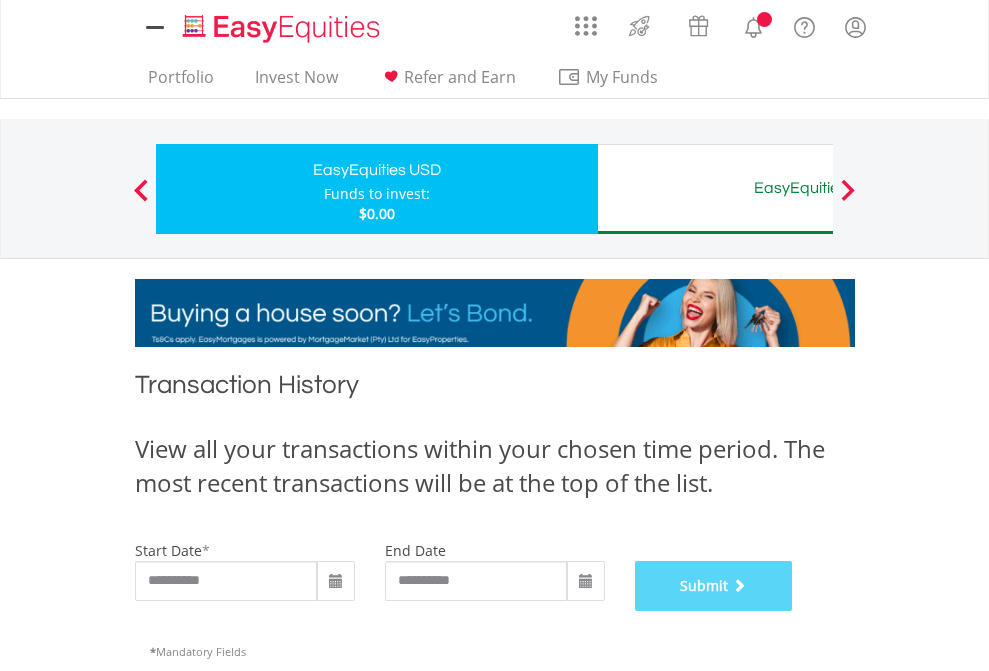 scroll, scrollTop: 811, scrollLeft: 0, axis: vertical 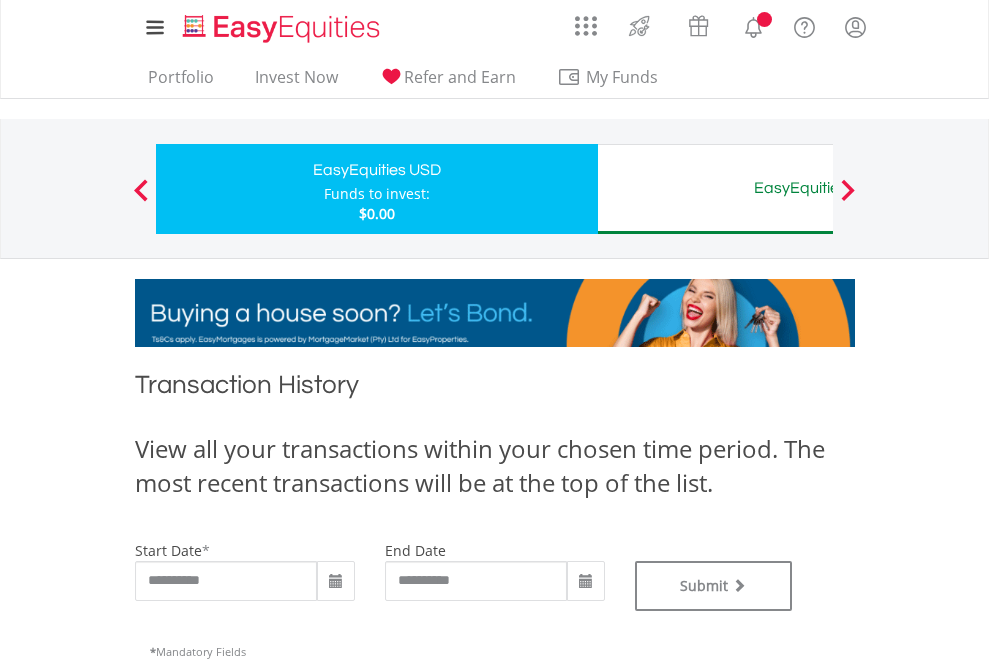 click on "EasyEquities AUD" at bounding box center (818, 188) 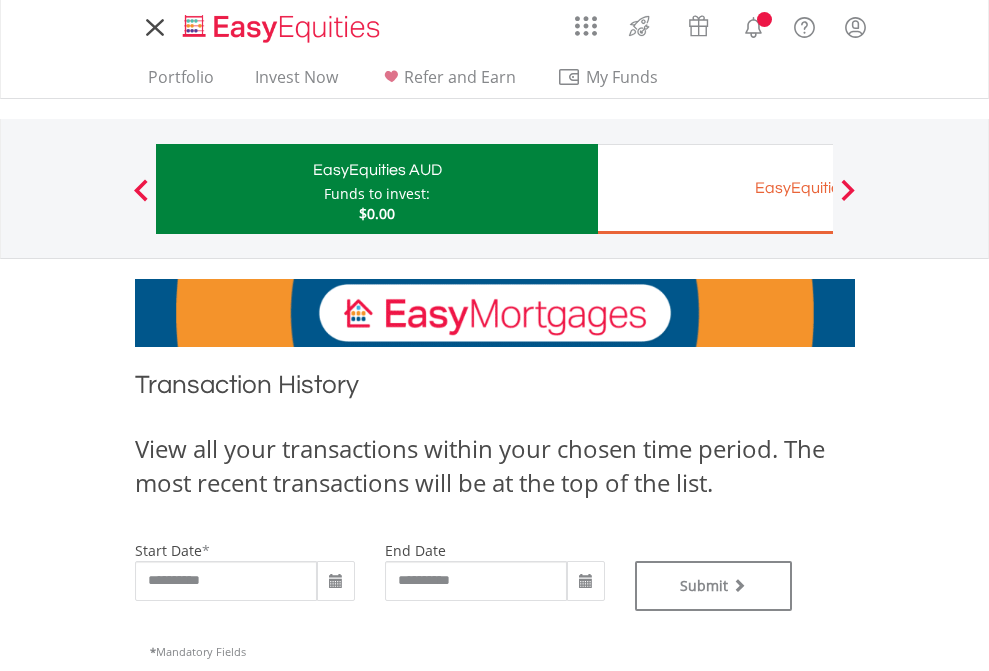 scroll, scrollTop: 0, scrollLeft: 0, axis: both 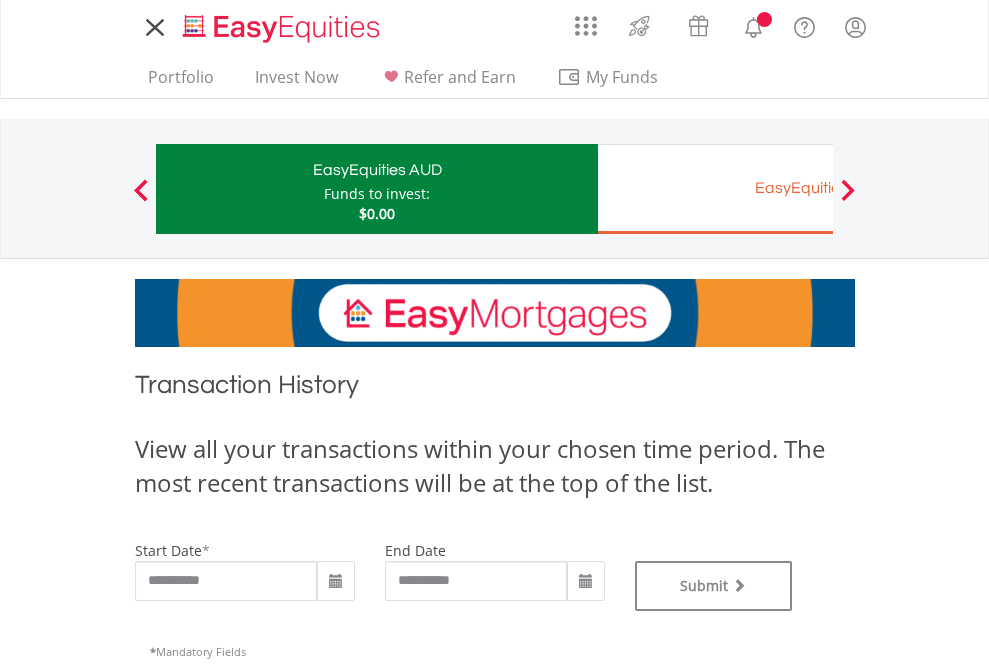 type on "**********" 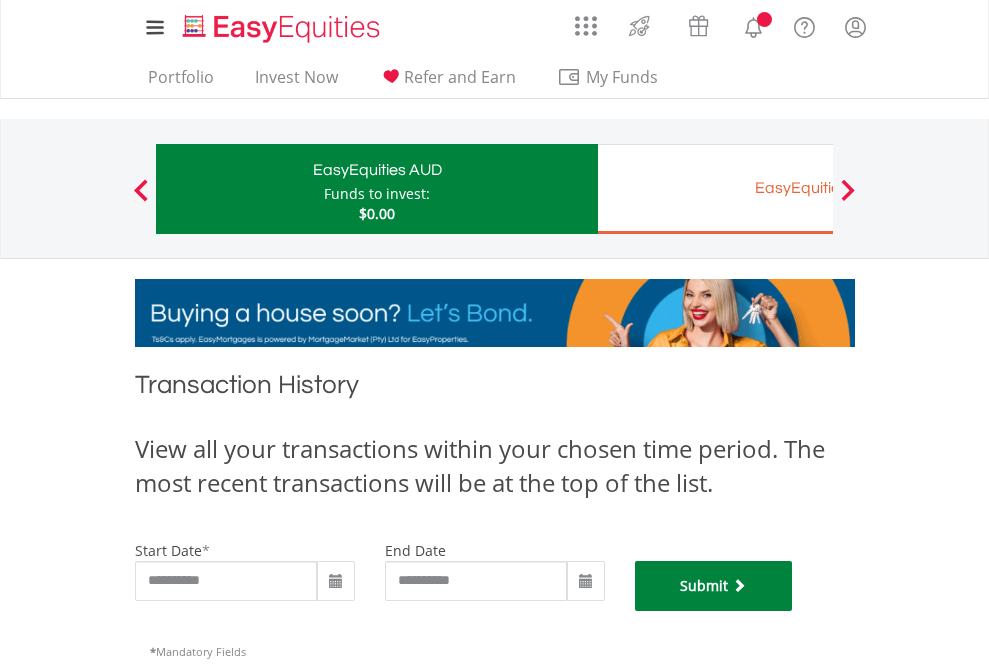 click on "Submit" at bounding box center [714, 586] 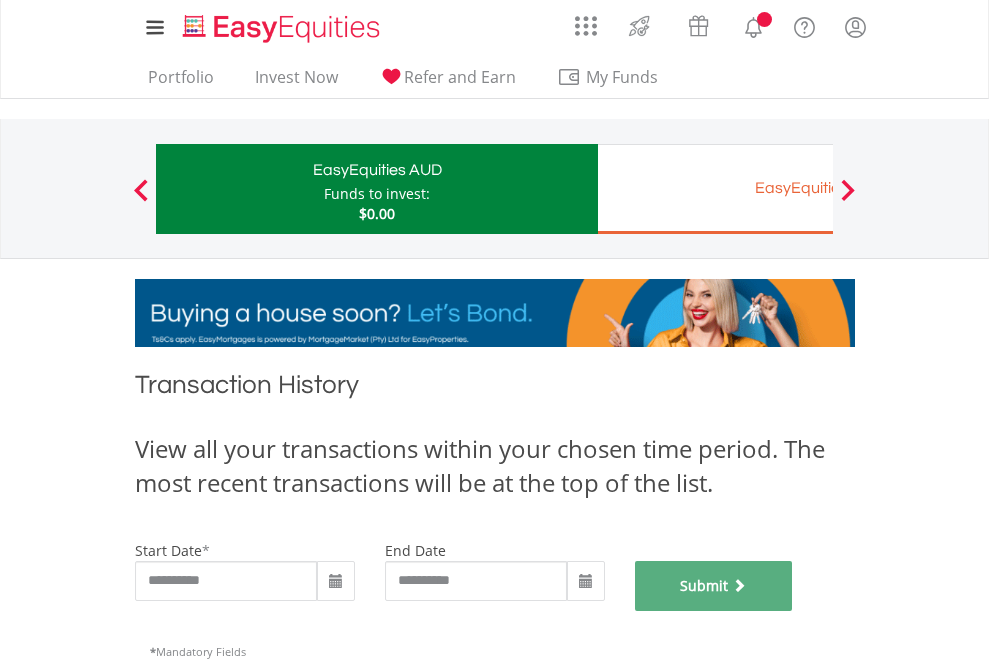 scroll, scrollTop: 811, scrollLeft: 0, axis: vertical 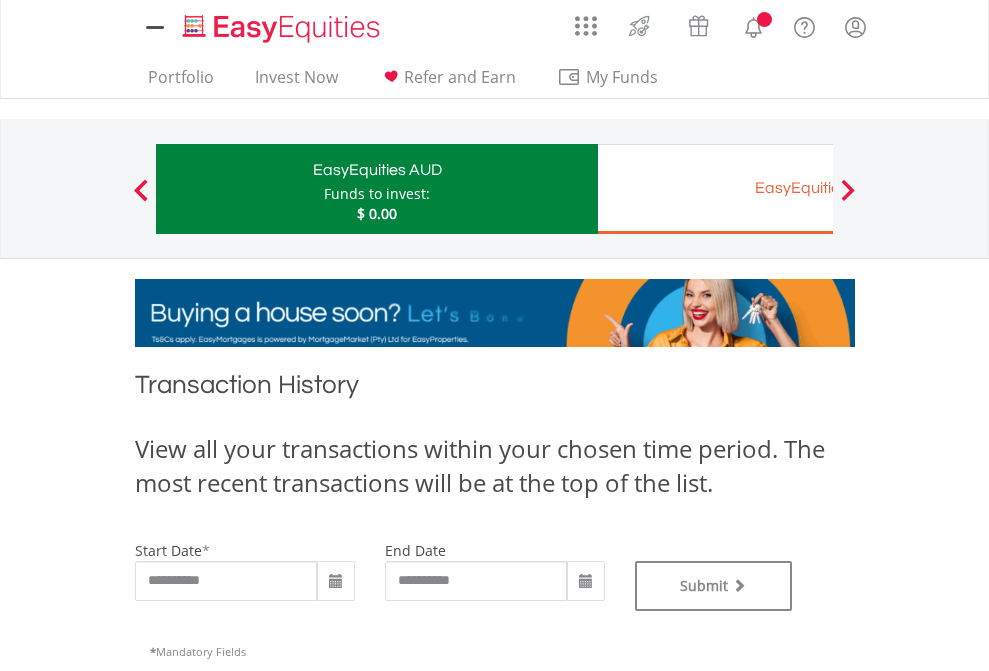 click on "EasyEquities EUR" at bounding box center [818, 188] 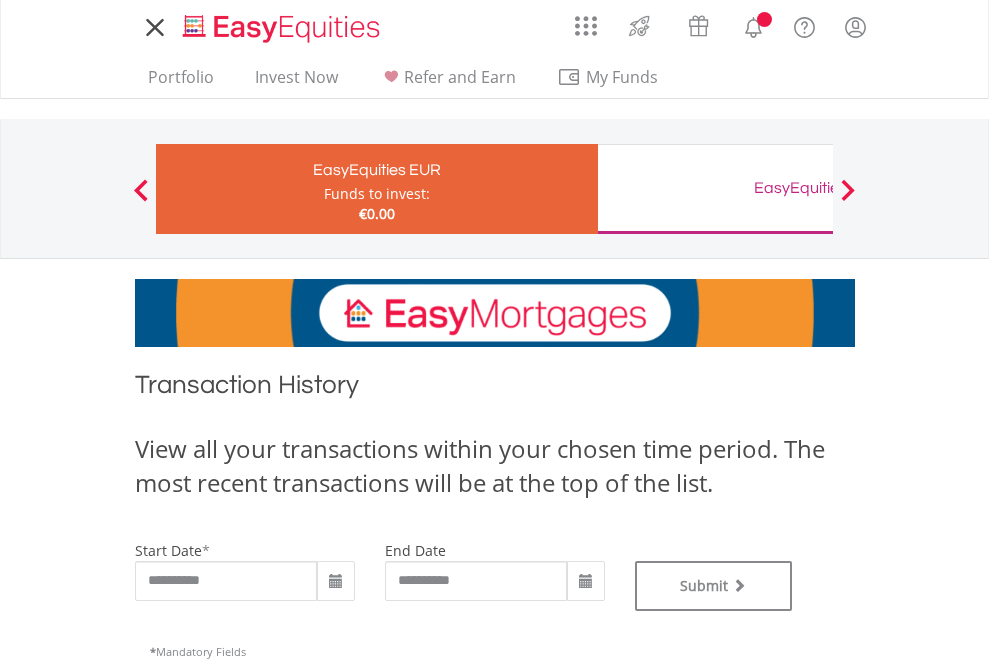 scroll, scrollTop: 0, scrollLeft: 0, axis: both 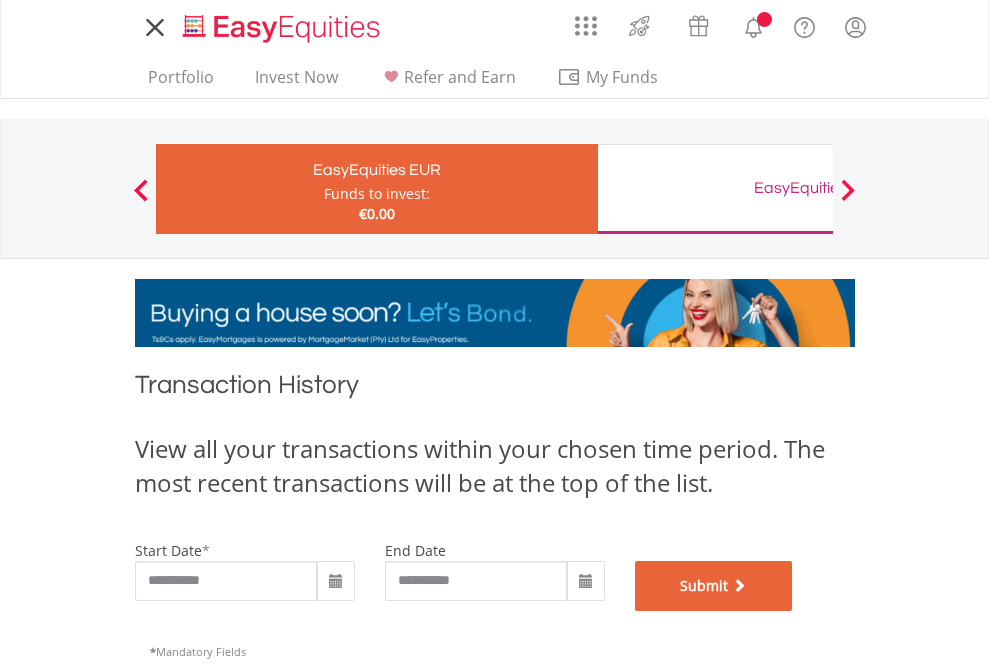 click on "Submit" at bounding box center (714, 586) 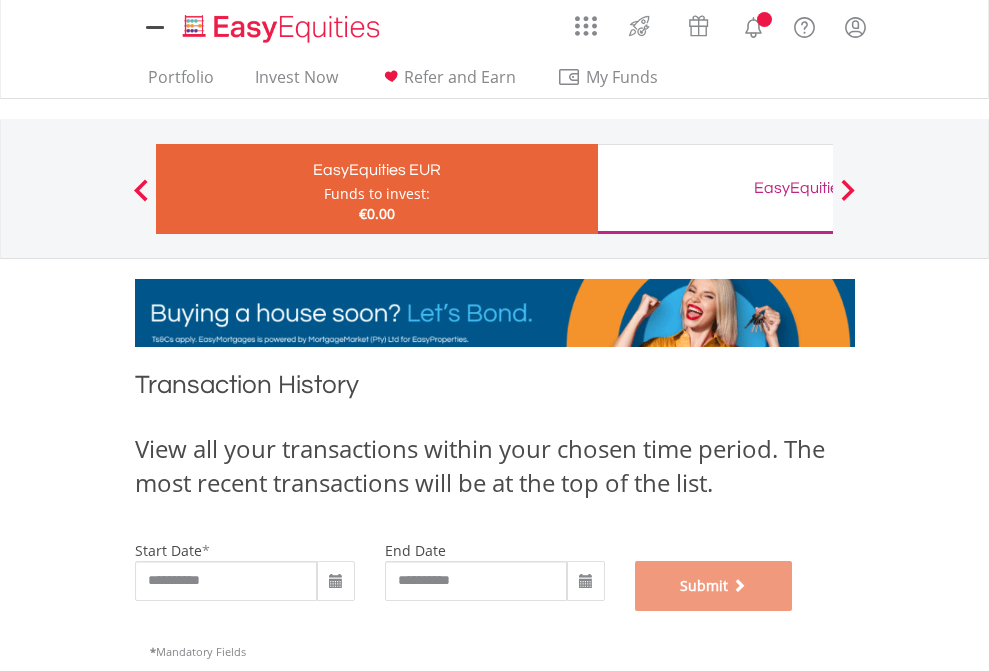 scroll, scrollTop: 811, scrollLeft: 0, axis: vertical 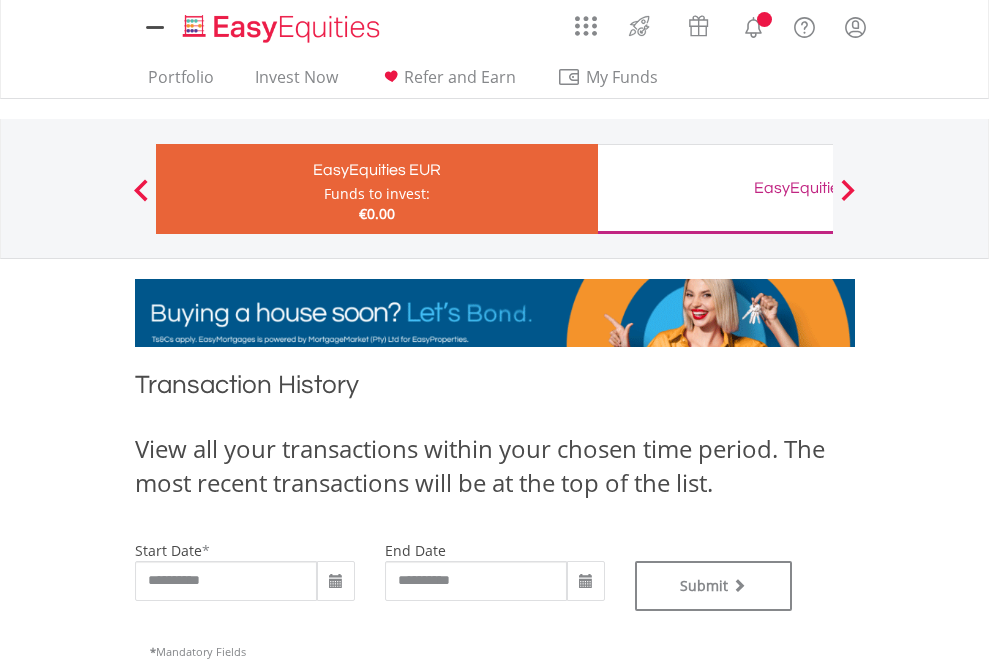 click on "EasyEquities GBP" at bounding box center [818, 188] 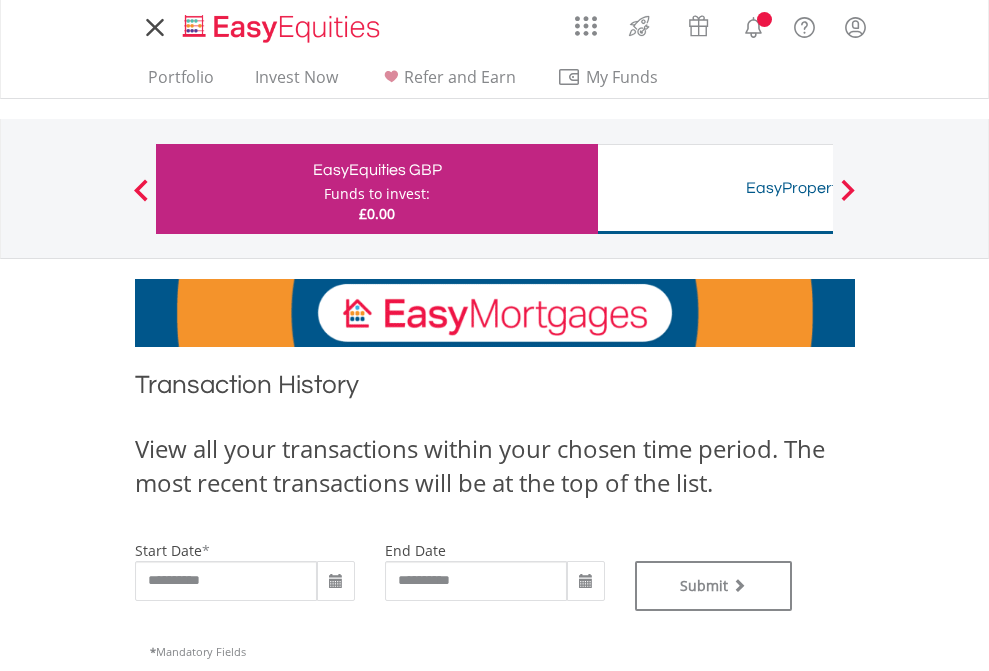 scroll, scrollTop: 0, scrollLeft: 0, axis: both 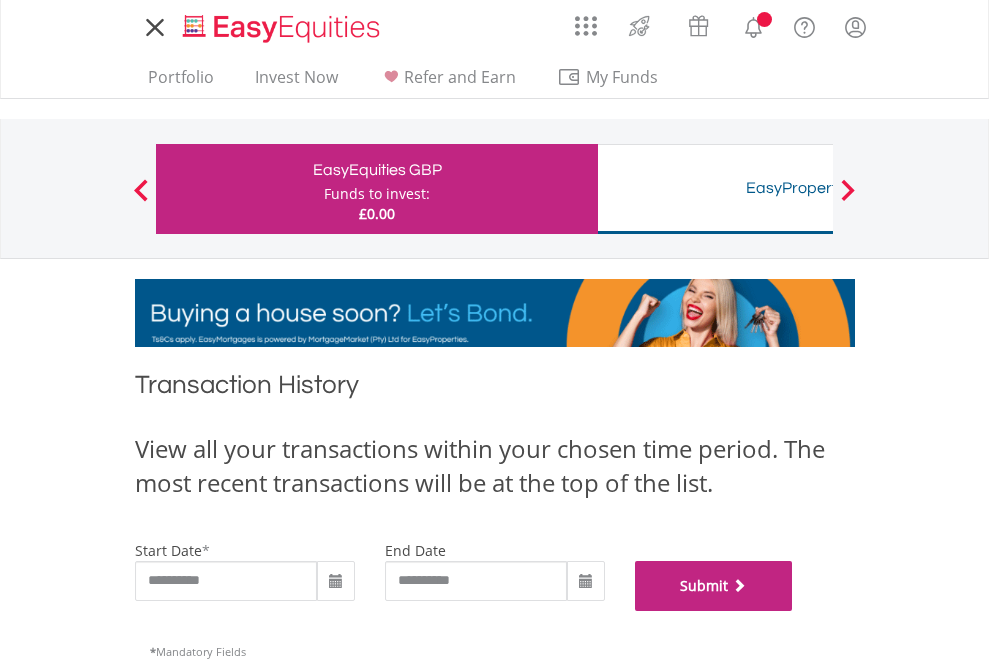 click on "Submit" at bounding box center (714, 586) 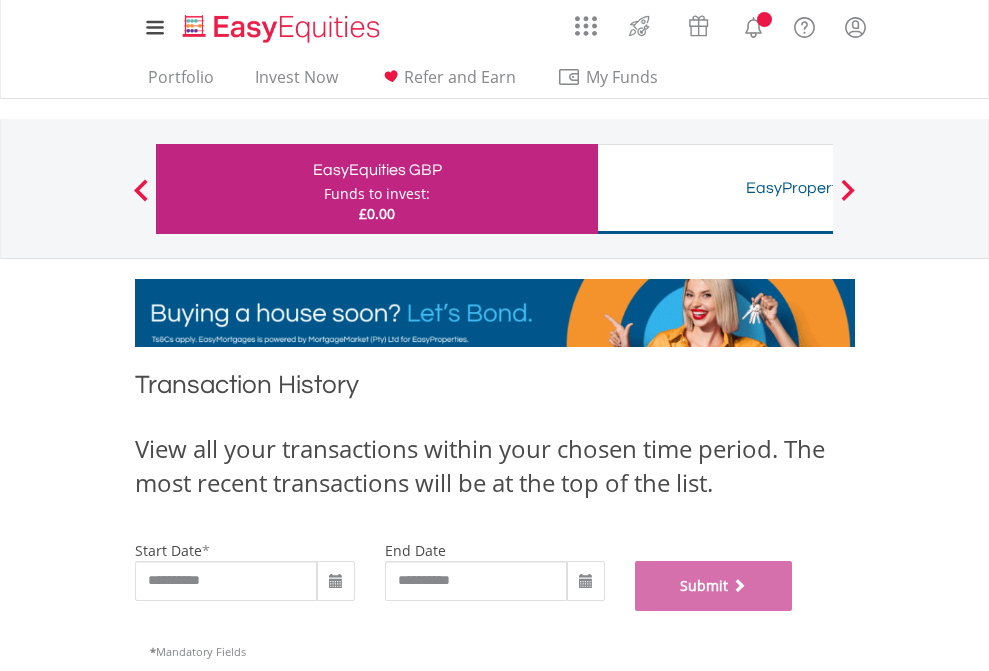 scroll, scrollTop: 811, scrollLeft: 0, axis: vertical 